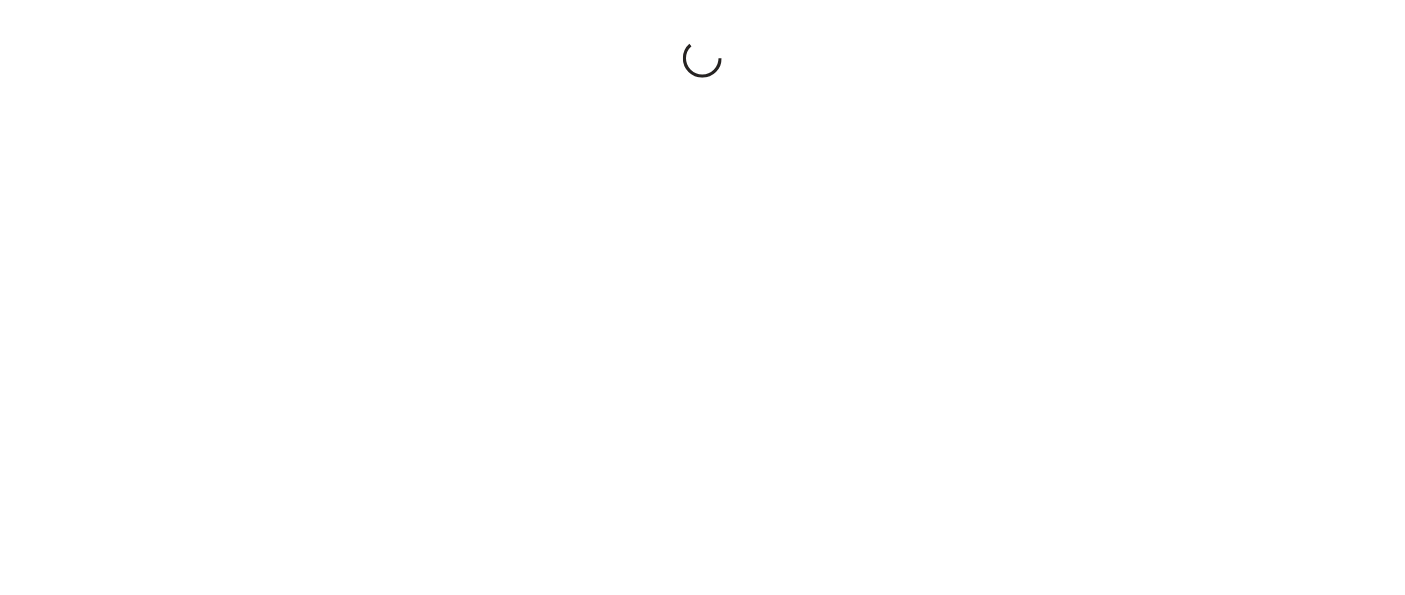 scroll, scrollTop: 0, scrollLeft: 0, axis: both 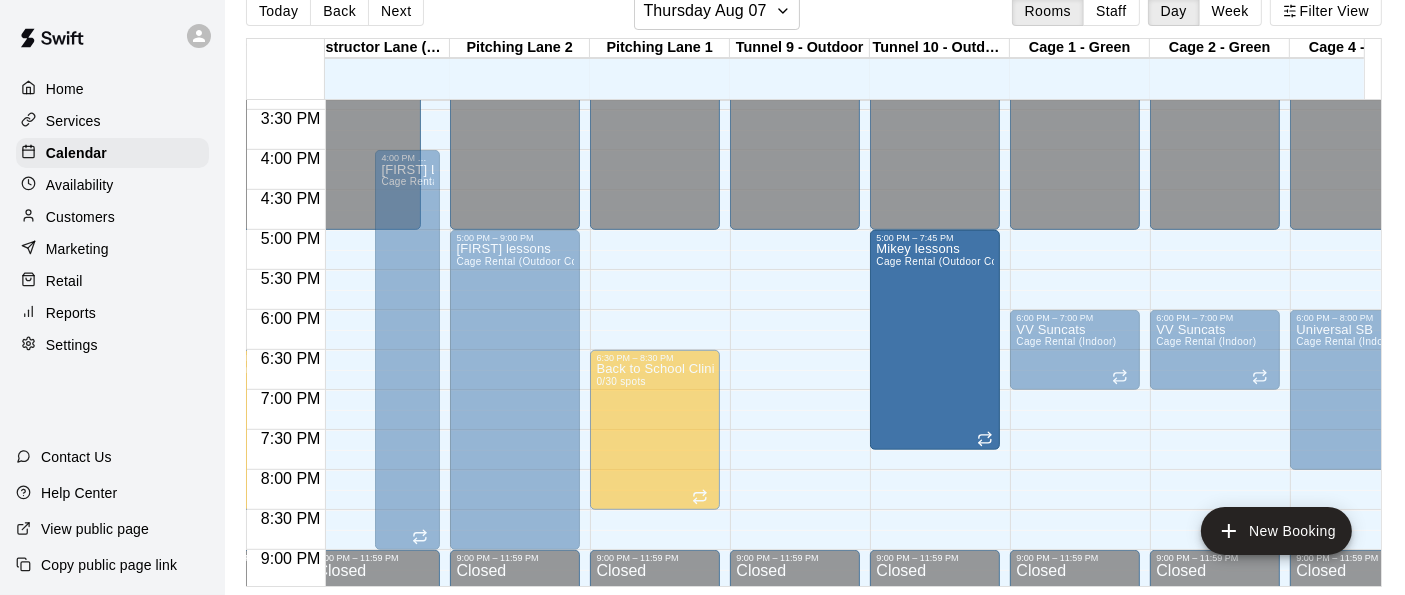 drag, startPoint x: 916, startPoint y: 487, endPoint x: 918, endPoint y: 441, distance: 46.043457 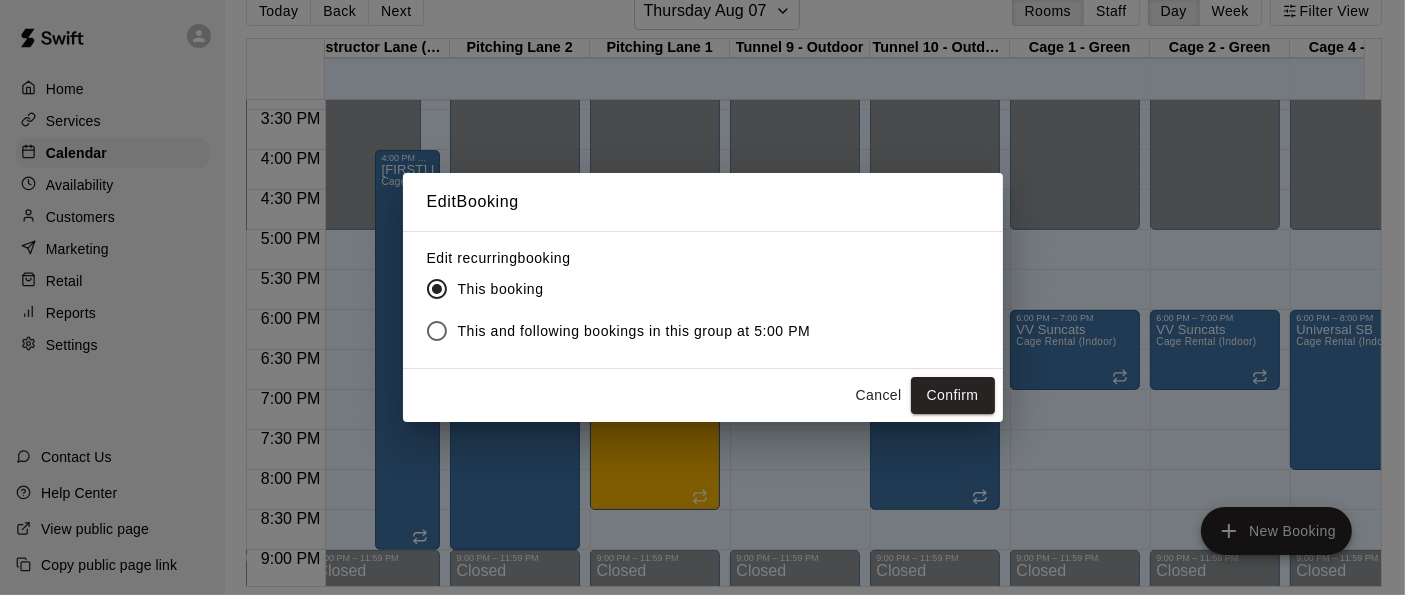 scroll, scrollTop: 31, scrollLeft: 0, axis: vertical 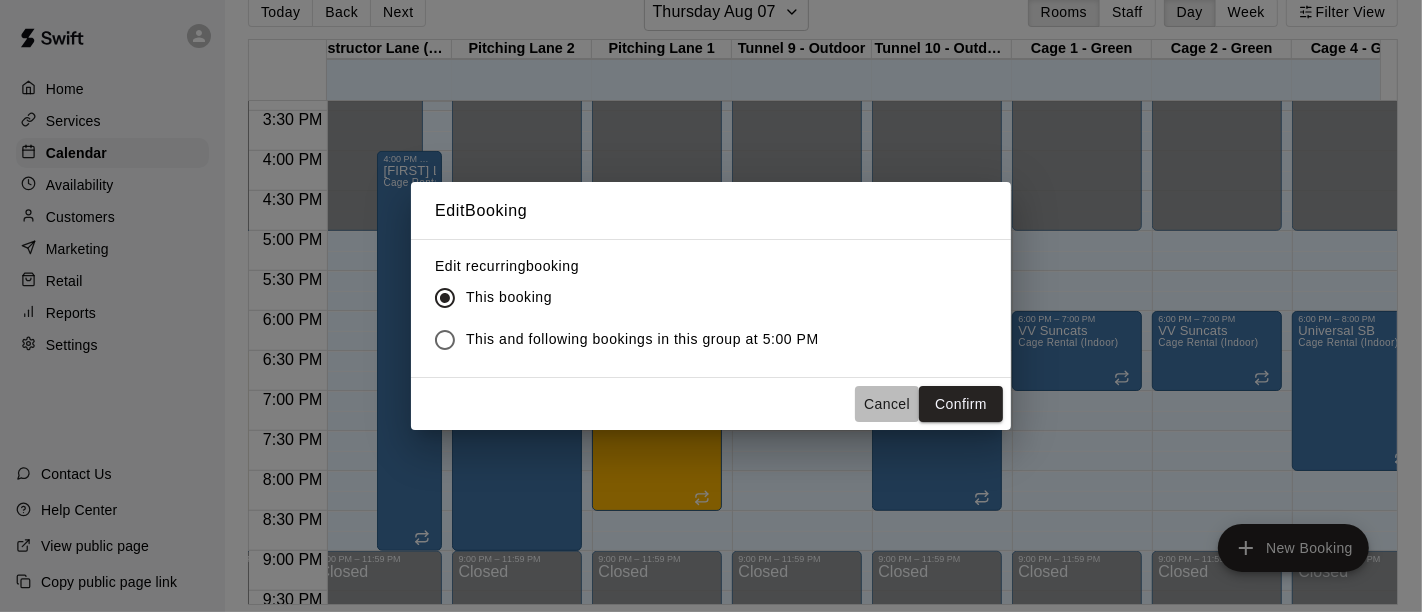 click on "Cancel" at bounding box center (887, 404) 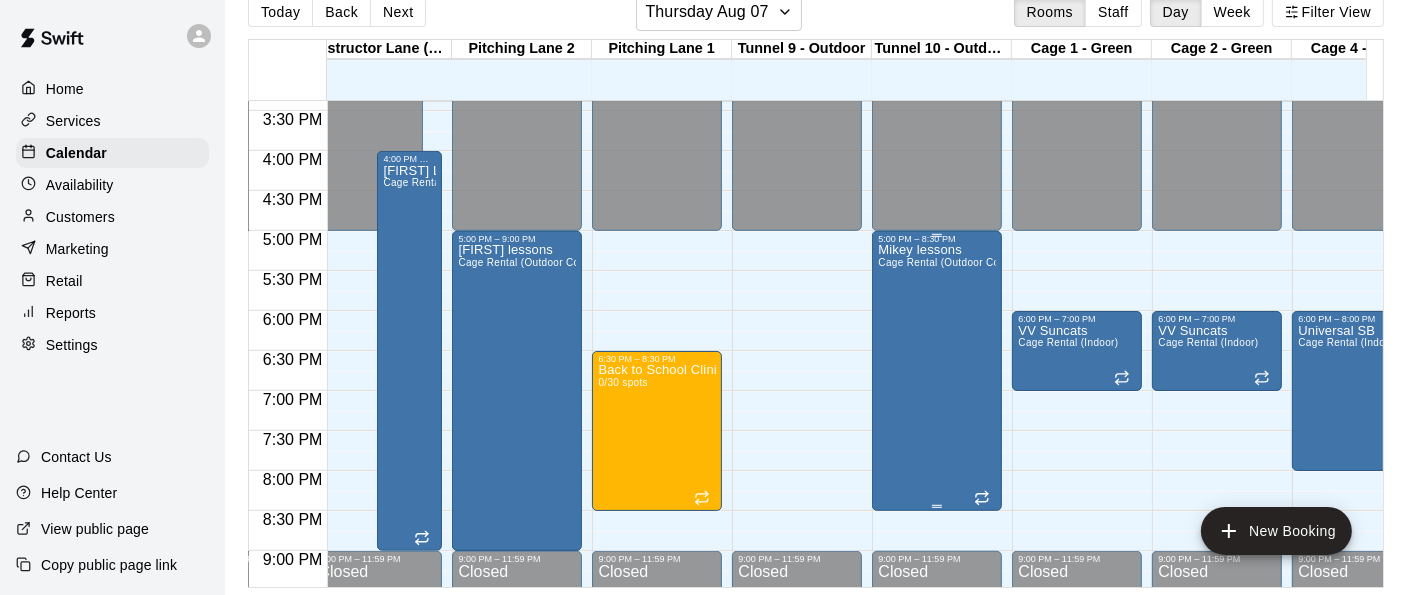 click on "Mikey lessons Cage Rental (Outdoor Covered)" at bounding box center (937, 541) 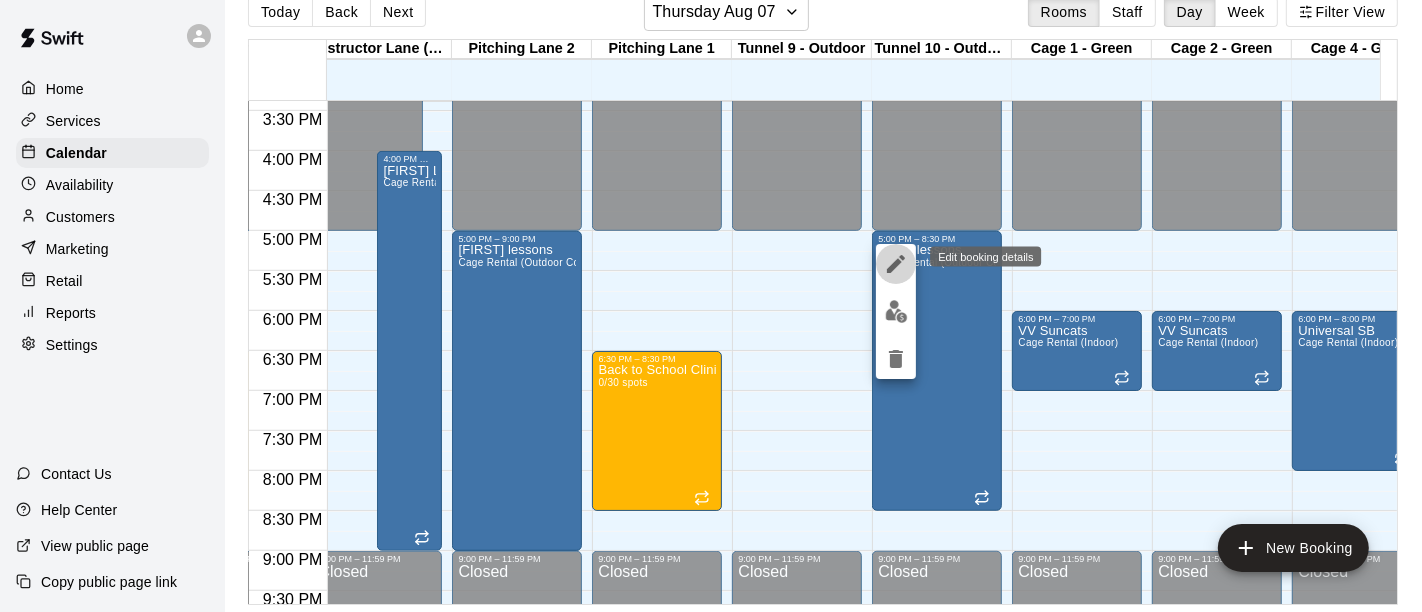 click 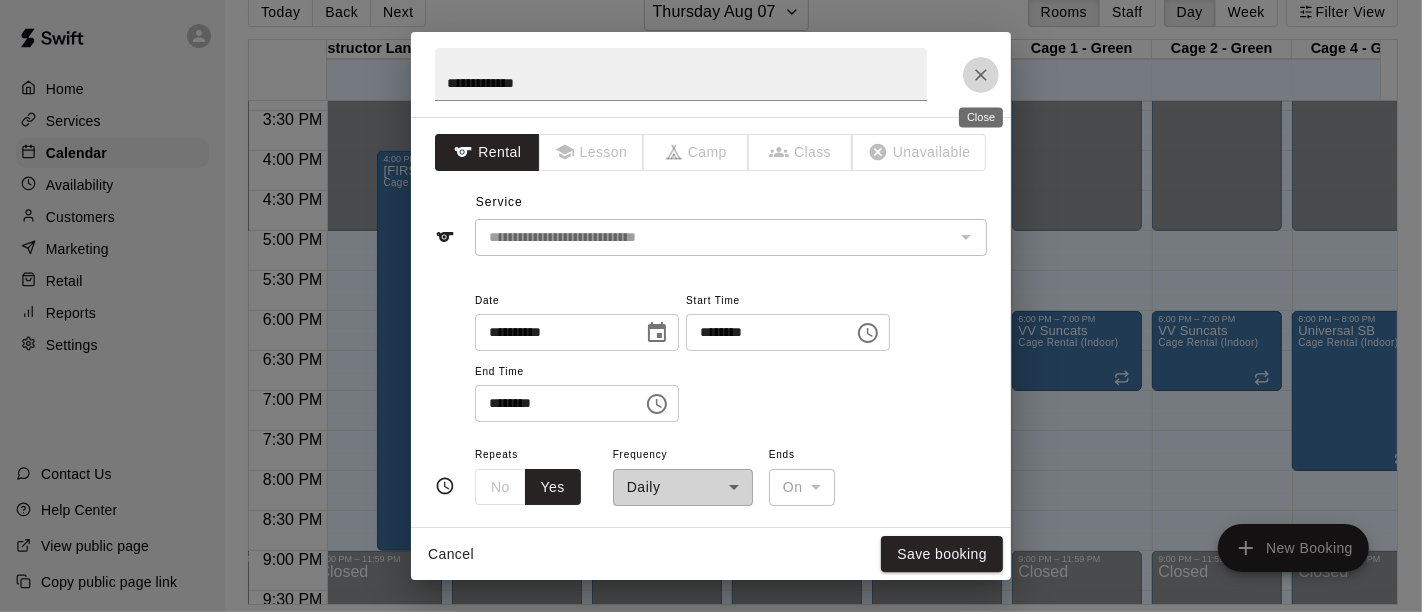 click 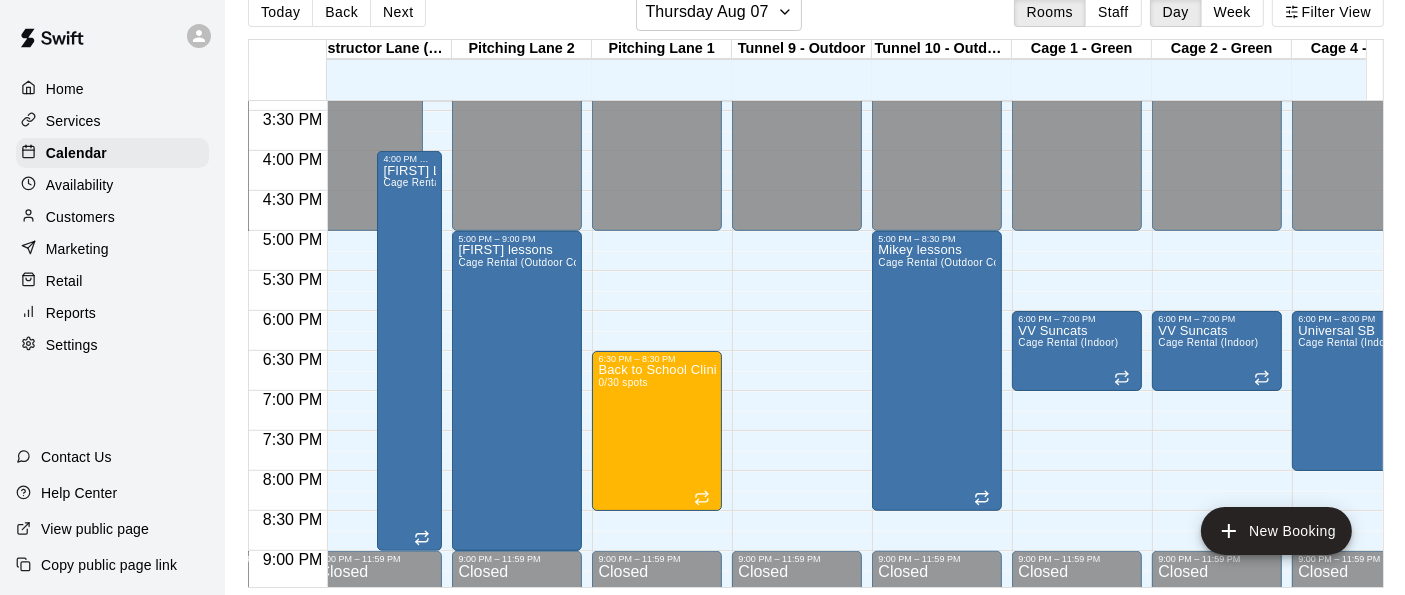 scroll, scrollTop: 31, scrollLeft: 10, axis: both 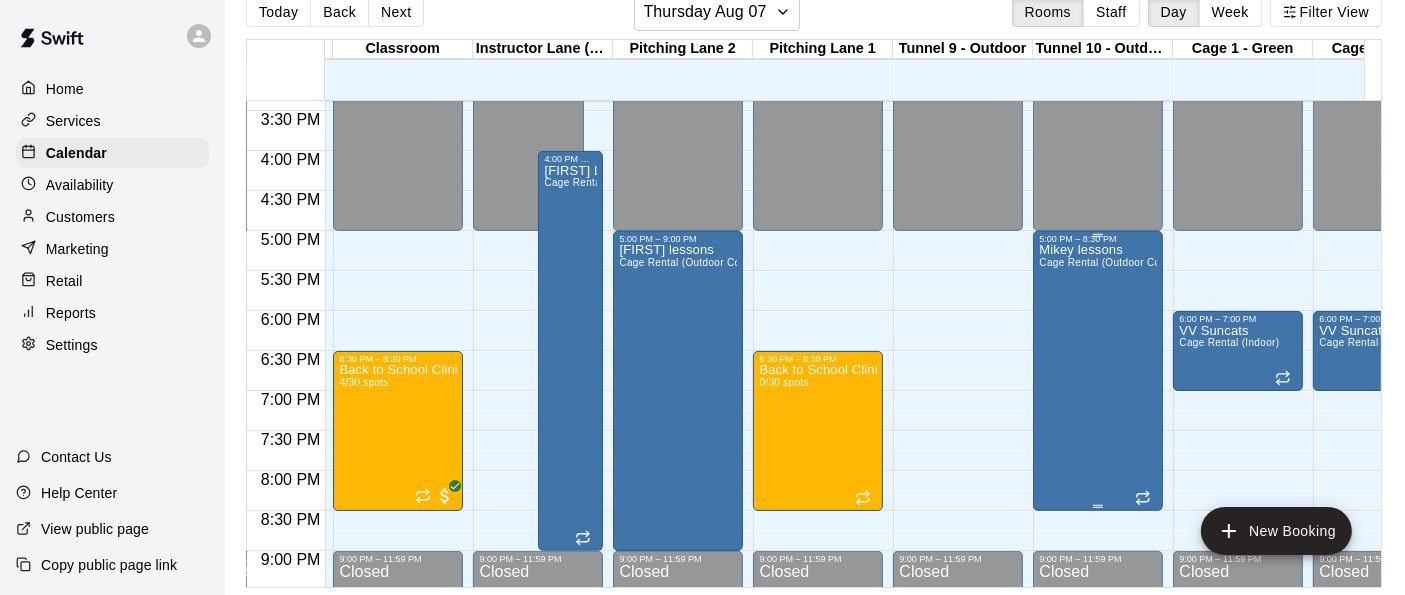 click on "Mikey lessons Cage Rental (Outdoor Covered)" at bounding box center [1098, 541] 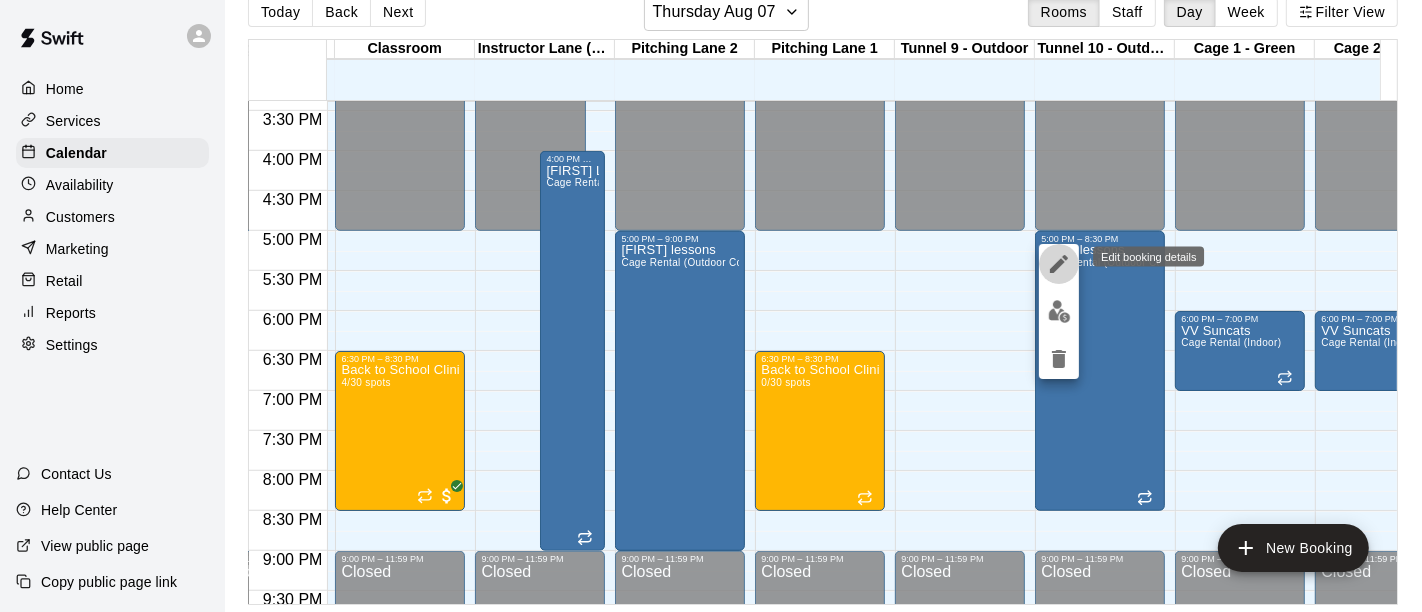 click 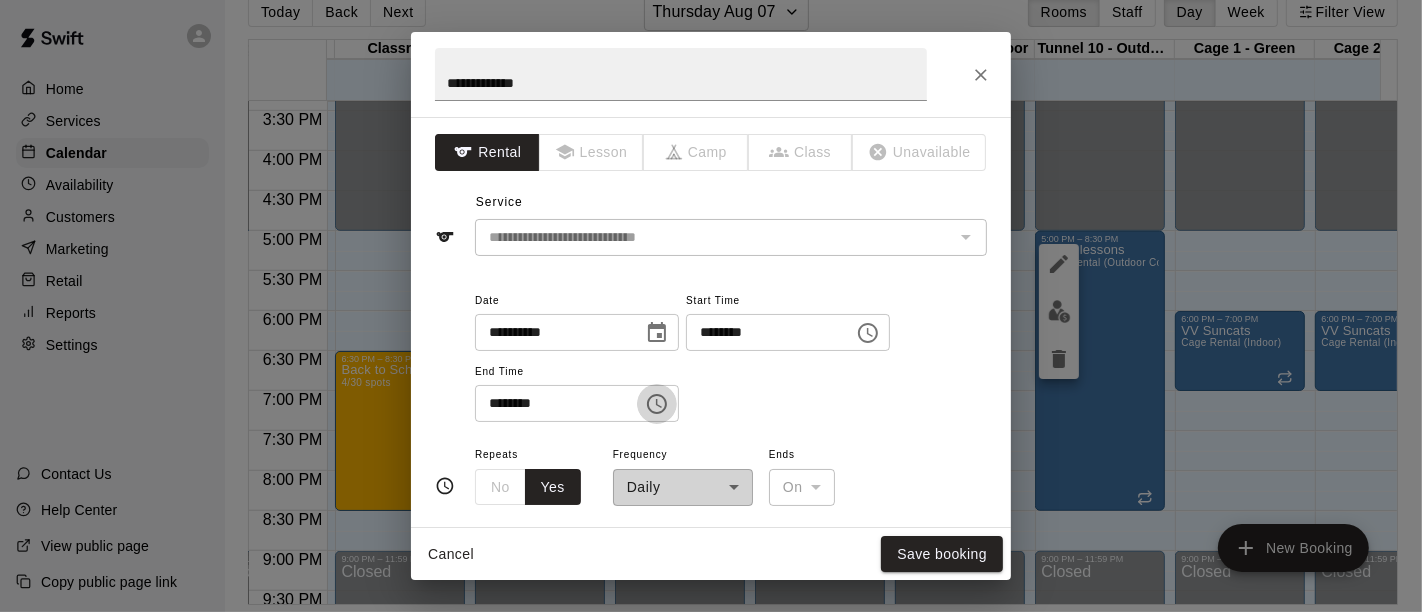 click 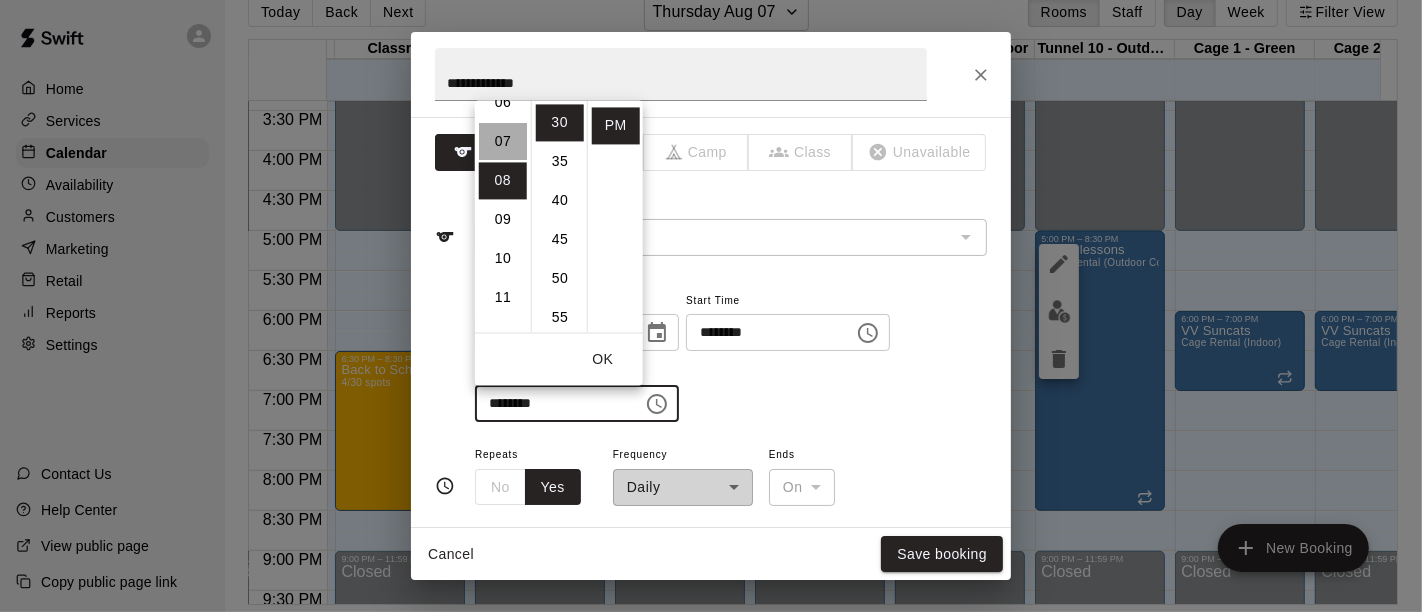 click on "07" at bounding box center (503, 141) 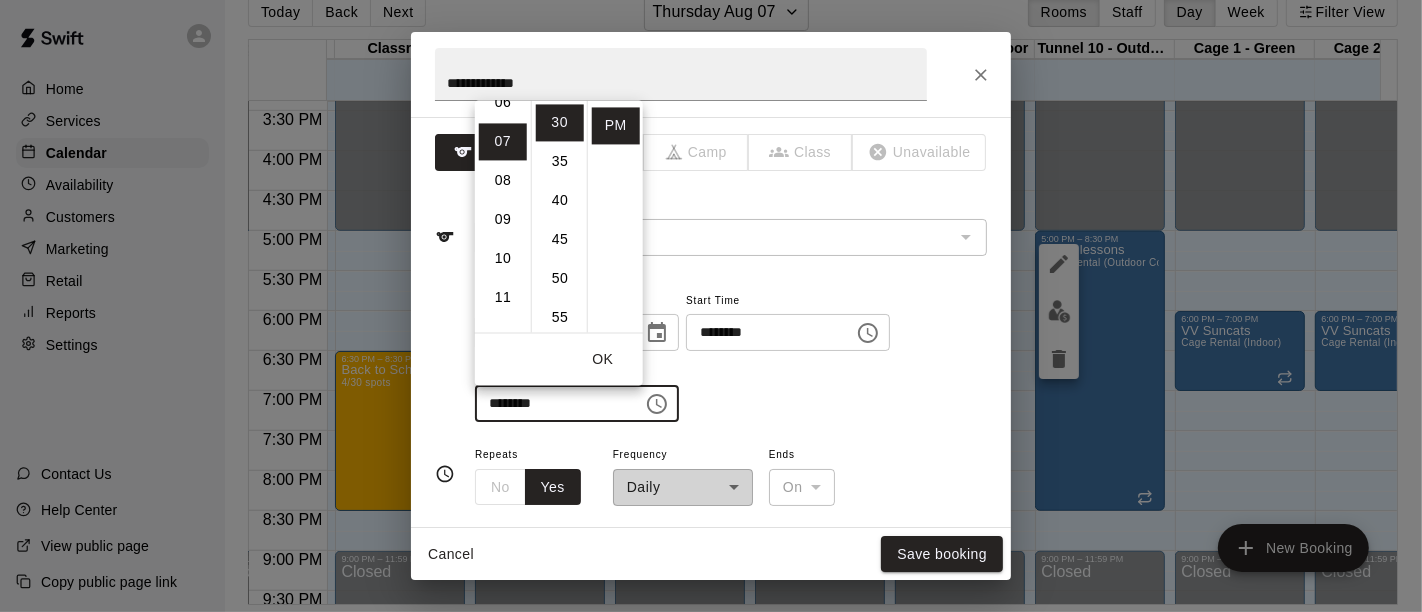 type on "********" 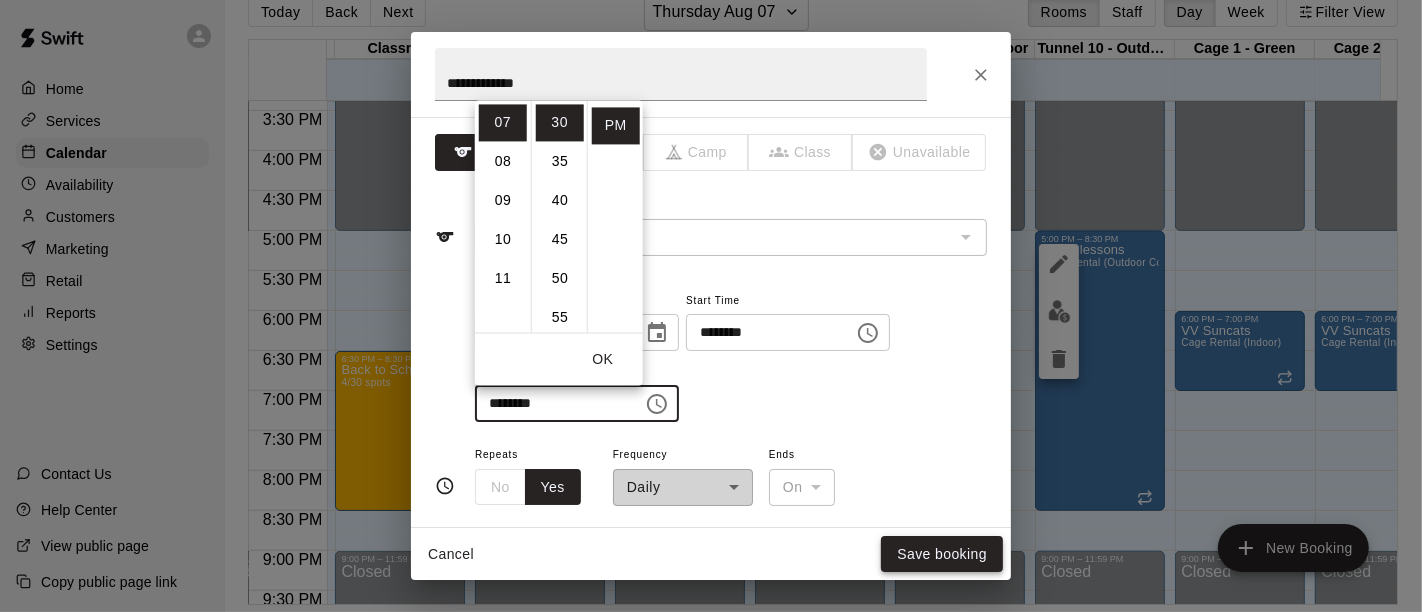click on "Save booking" at bounding box center [942, 554] 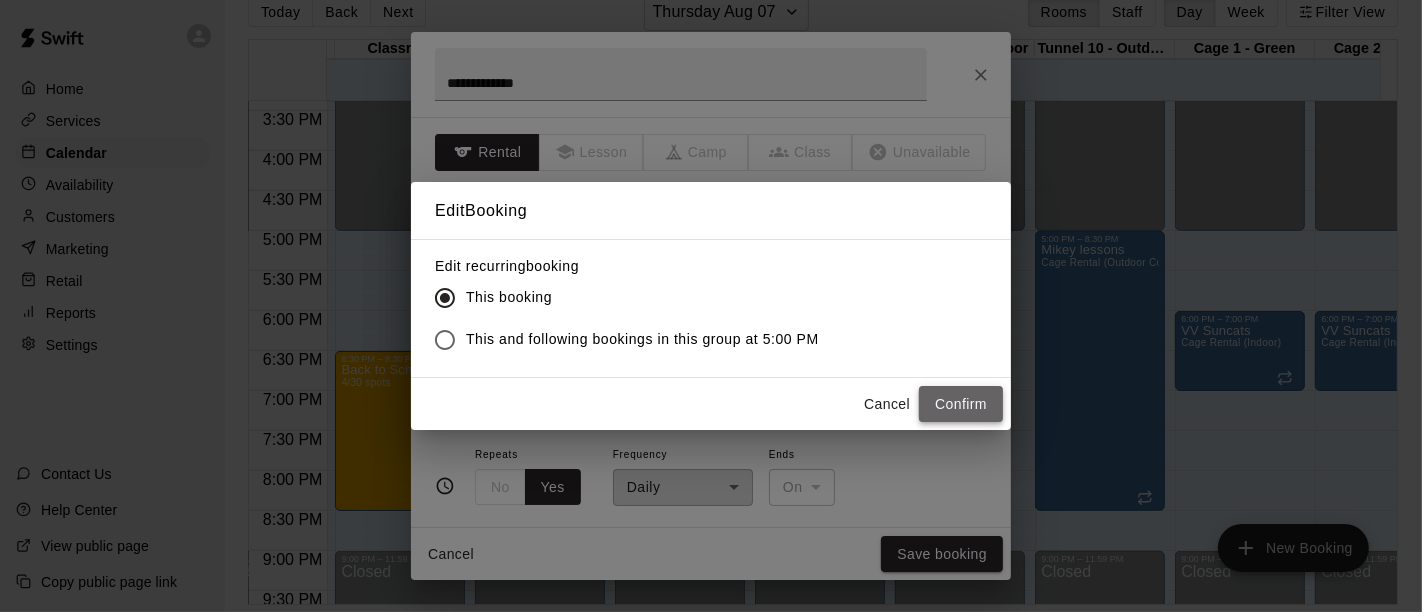 click on "Confirm" at bounding box center (961, 404) 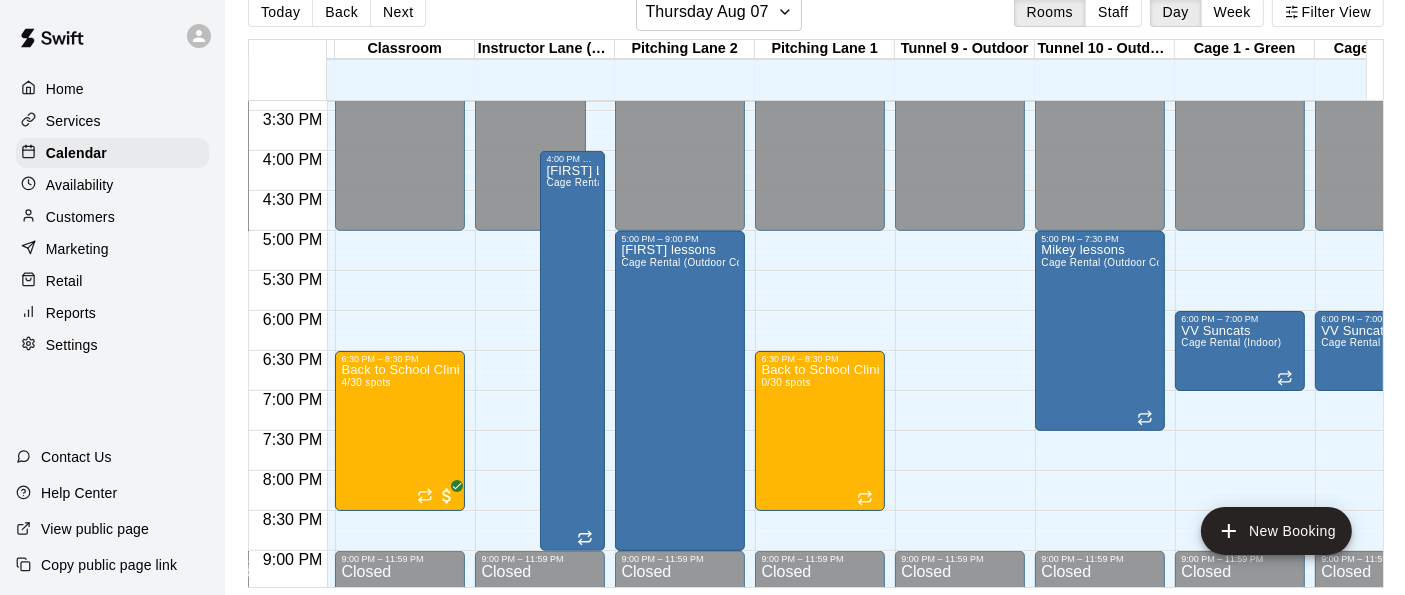 scroll, scrollTop: 1231, scrollLeft: 474, axis: both 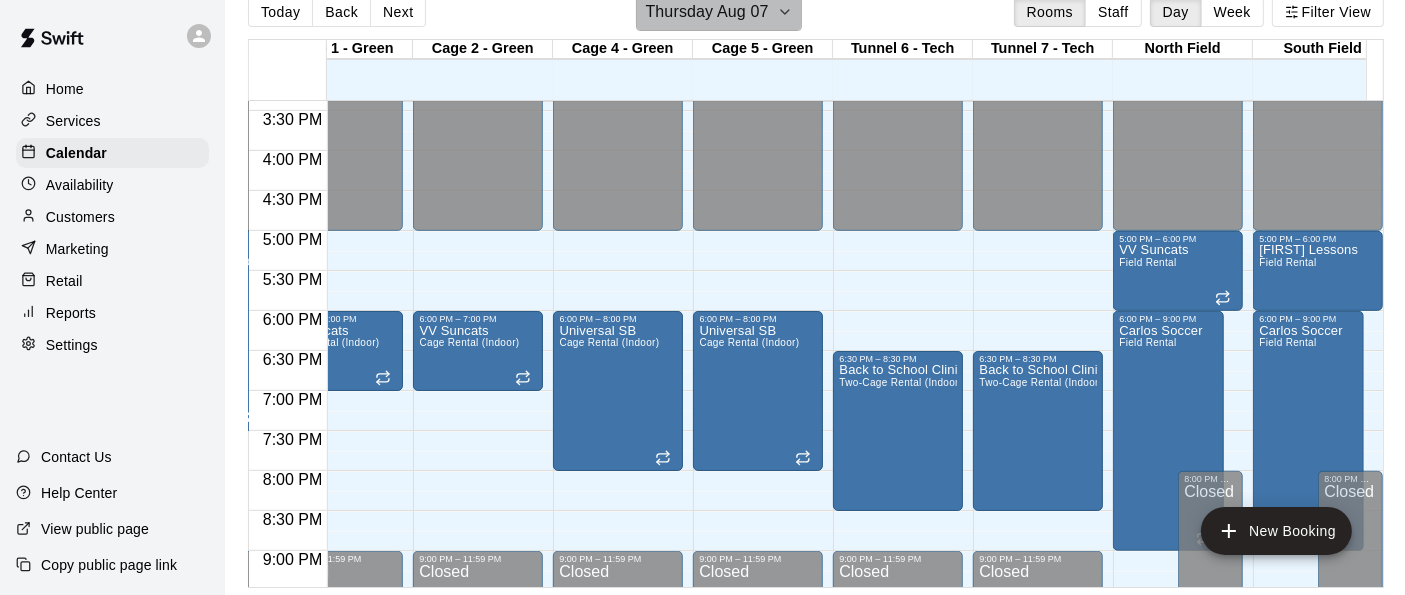 click on "Thursday Aug 07" at bounding box center (718, 12) 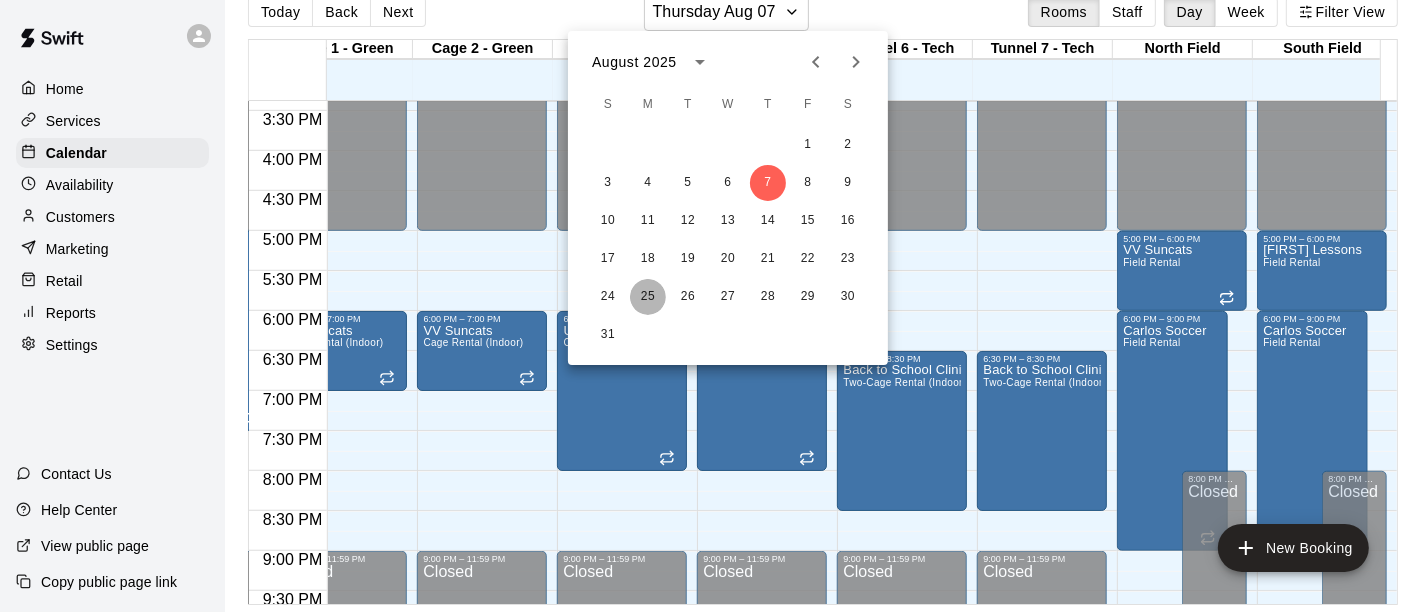 click on "25" at bounding box center (648, 297) 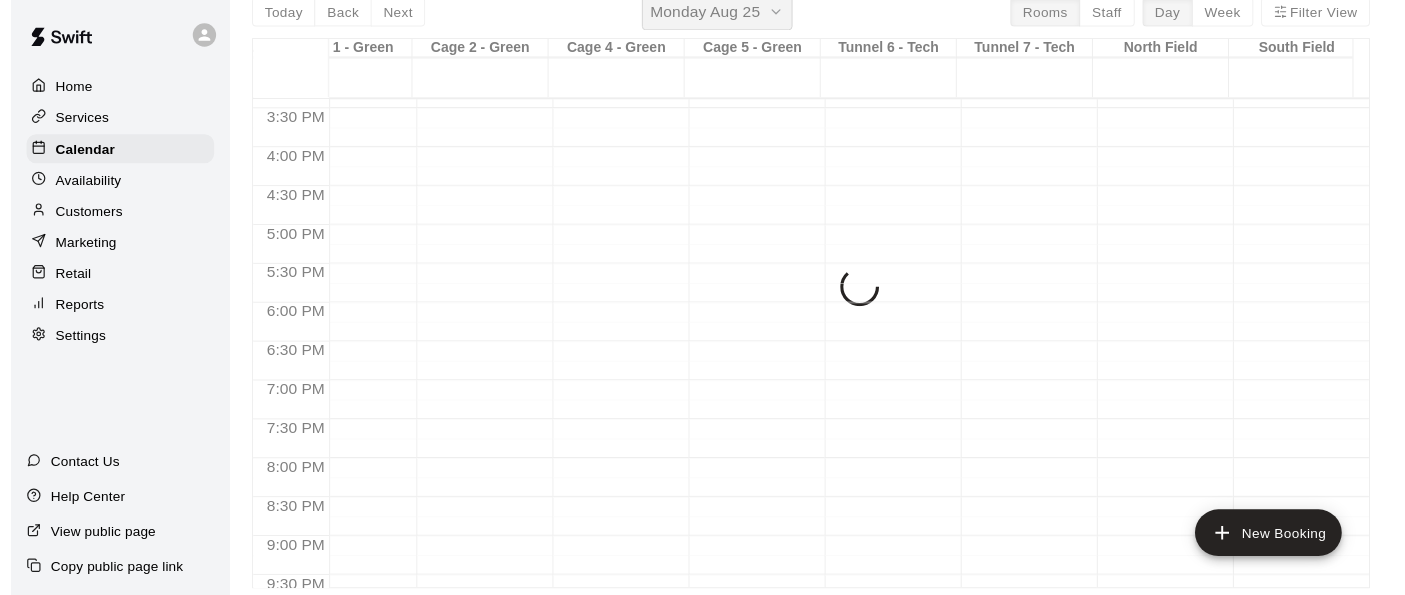 scroll, scrollTop: 23, scrollLeft: 0, axis: vertical 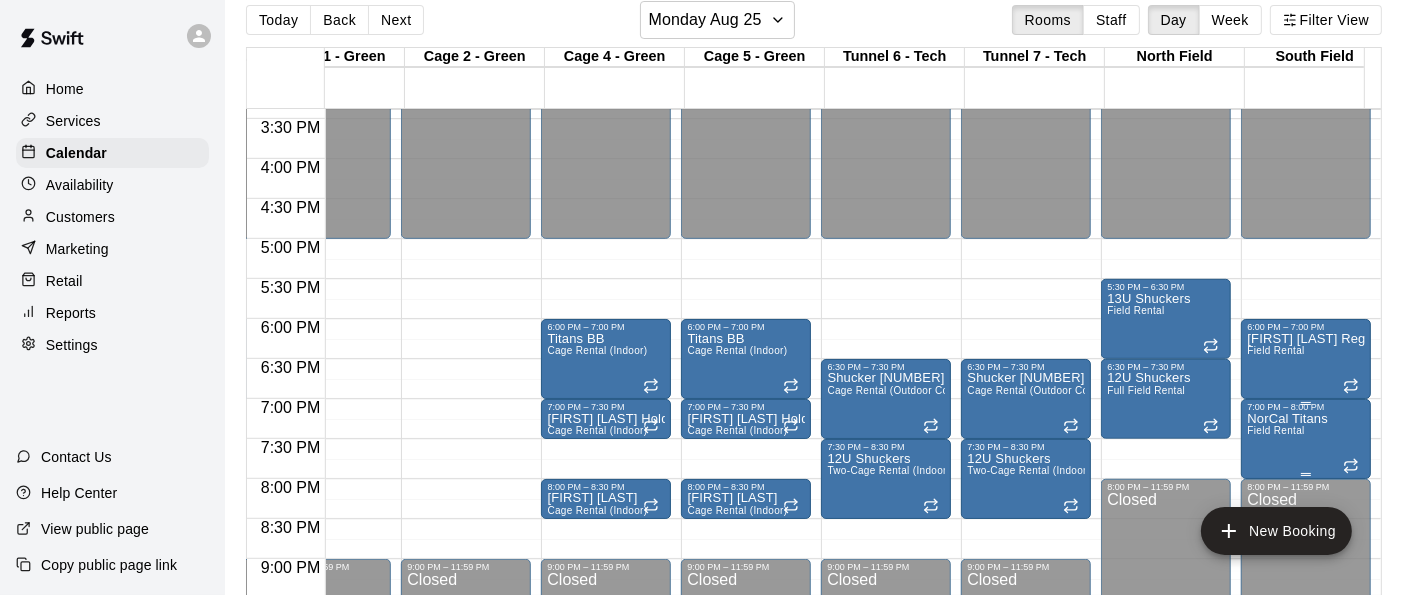 click on "Field Rental" at bounding box center [1275, 430] 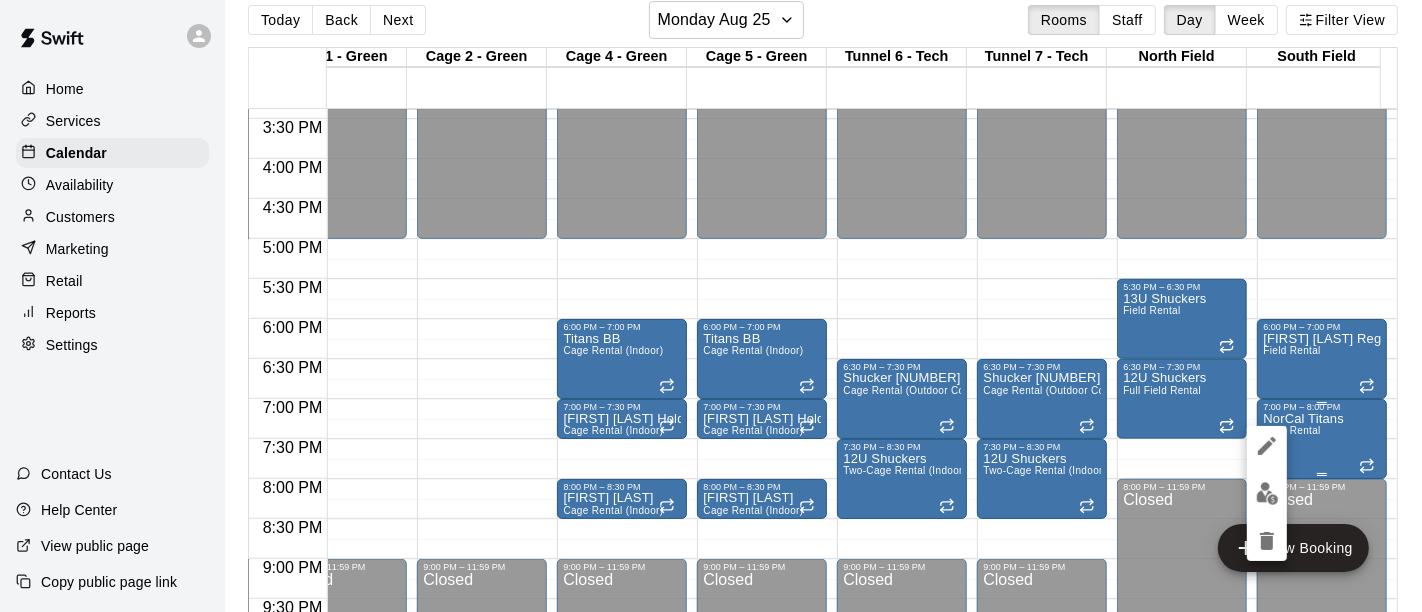 click at bounding box center [711, 306] 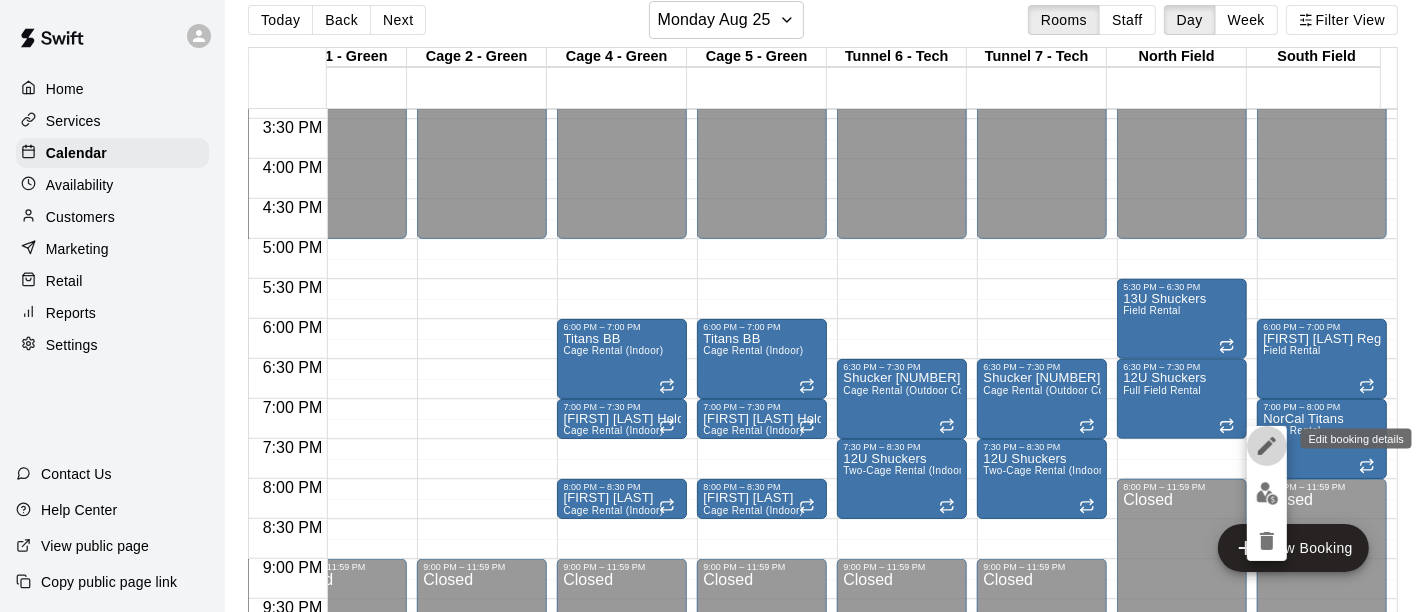 click 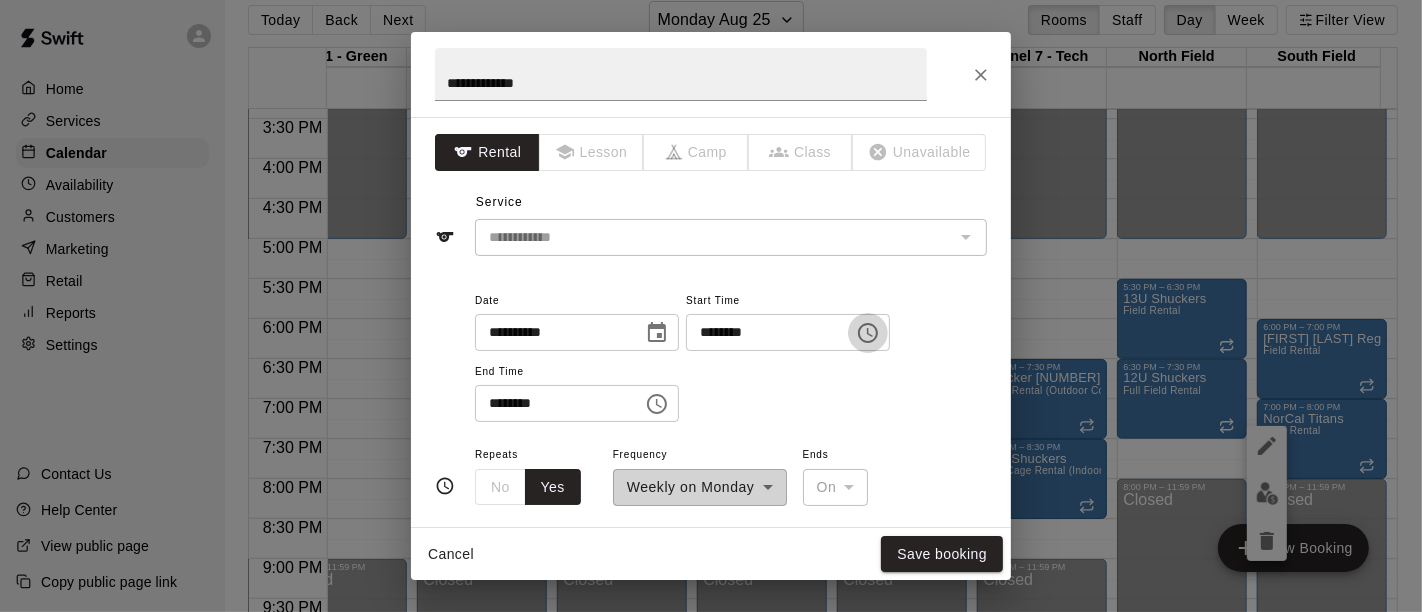 click at bounding box center (868, 333) 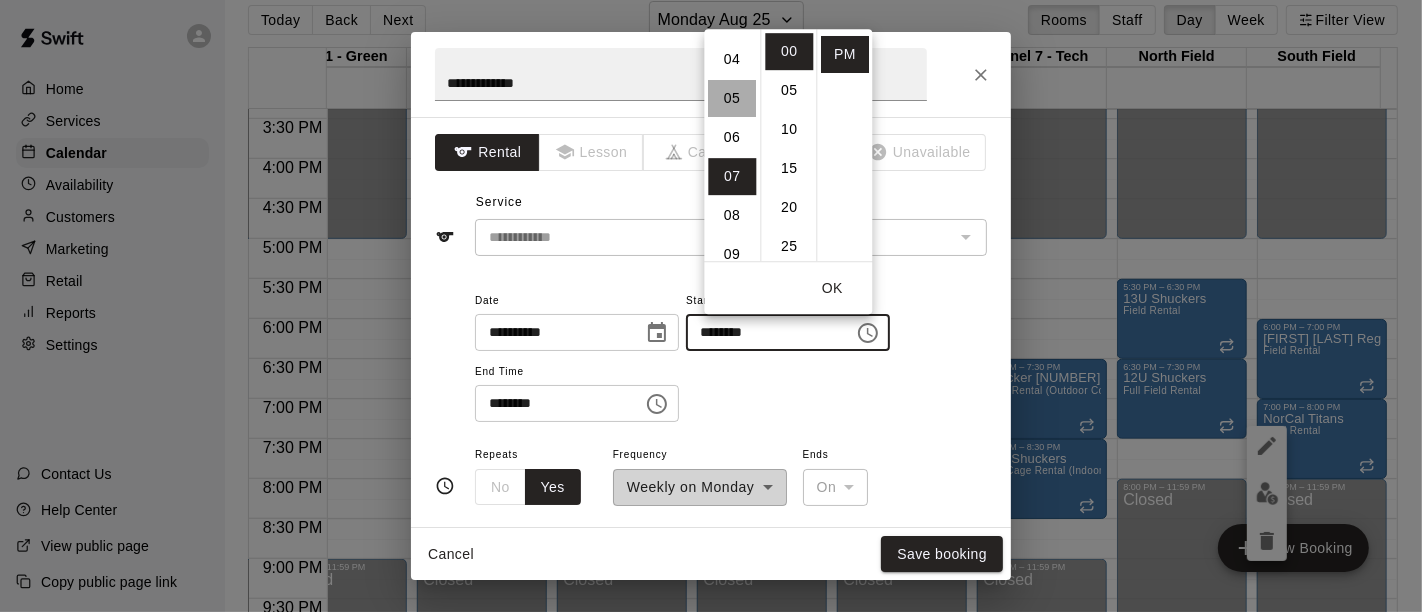 click on "05" at bounding box center (732, 98) 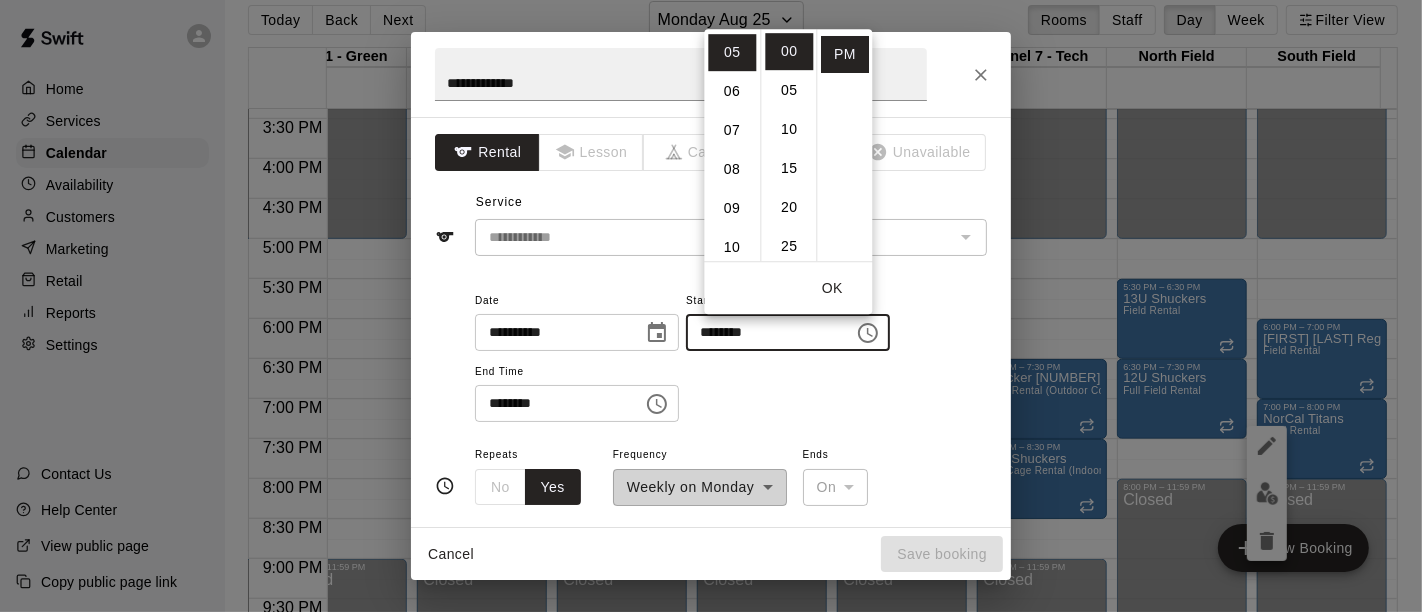 click on "********" at bounding box center (552, 403) 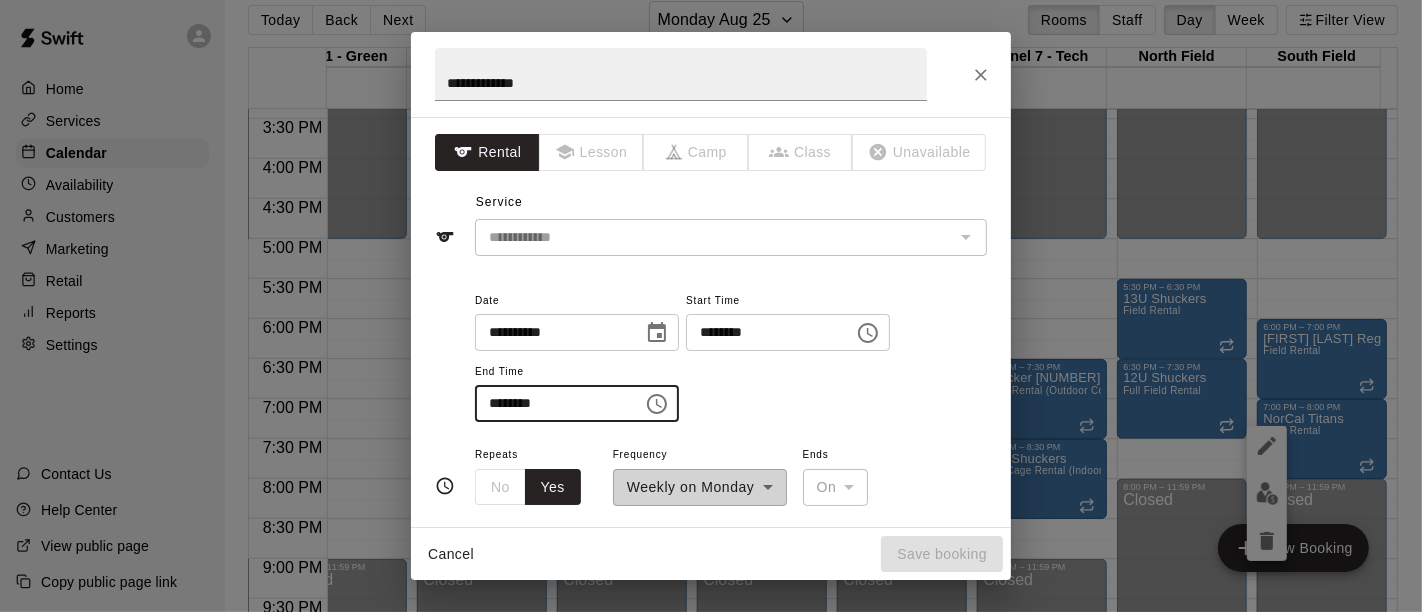 click on "********" at bounding box center (552, 403) 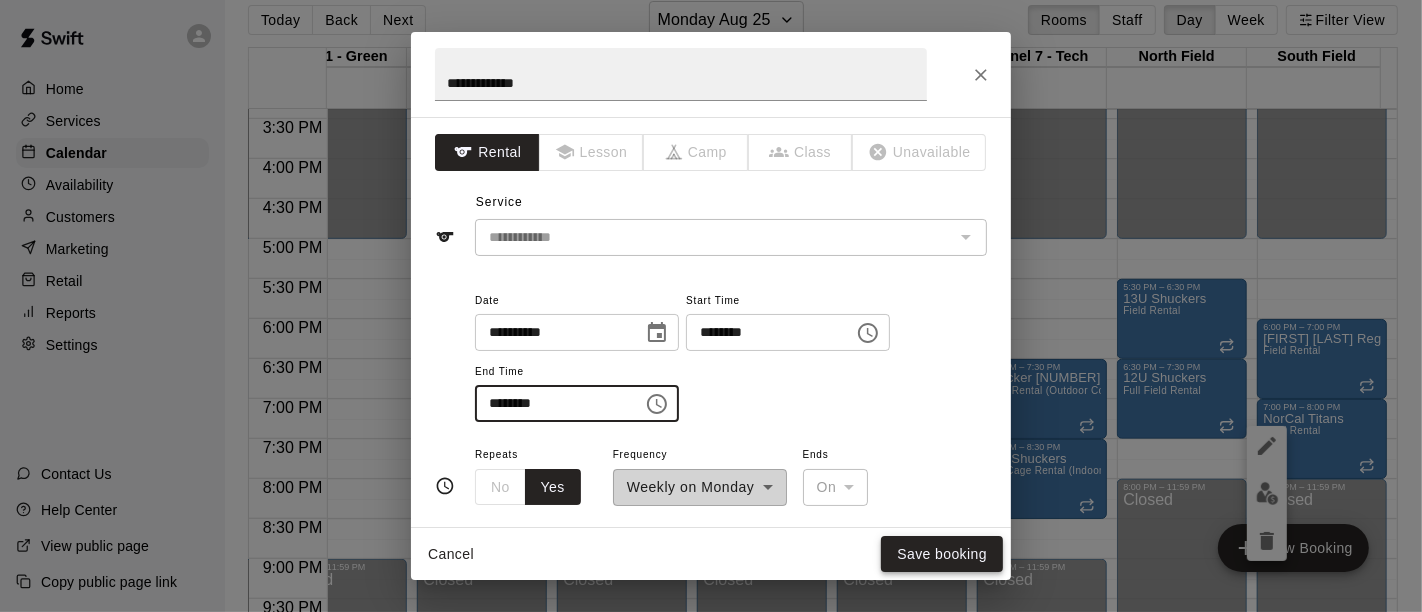 type on "********" 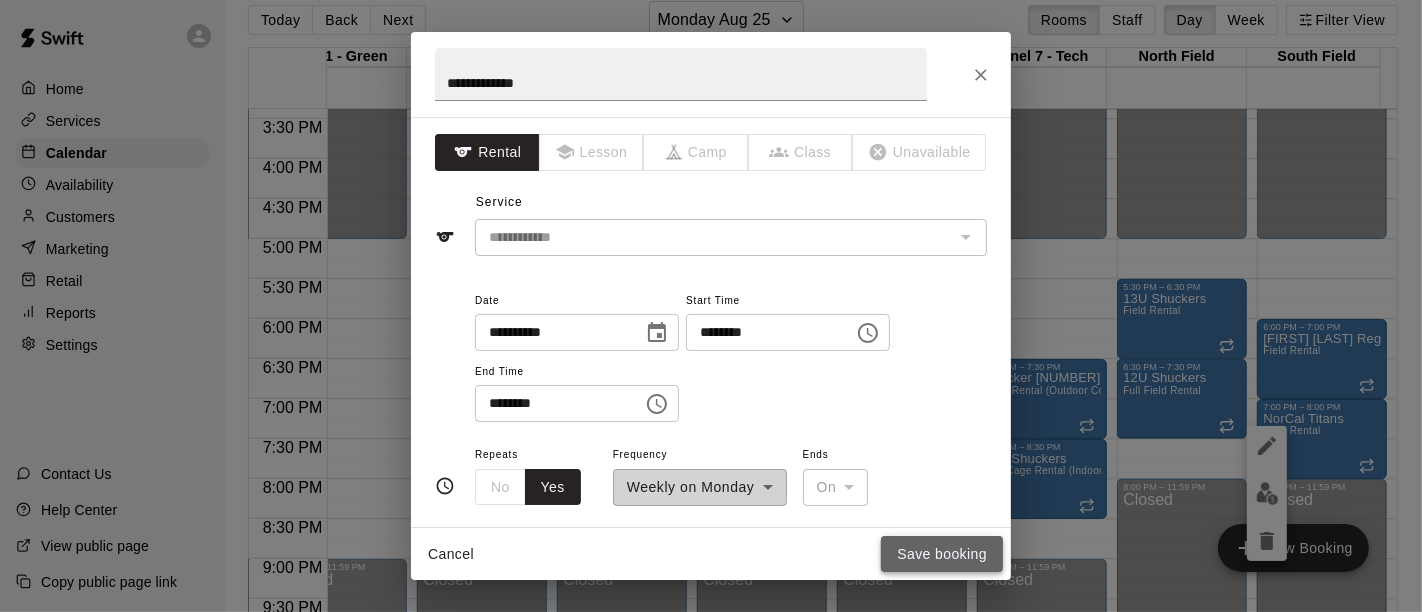 click on "Save booking" at bounding box center [942, 554] 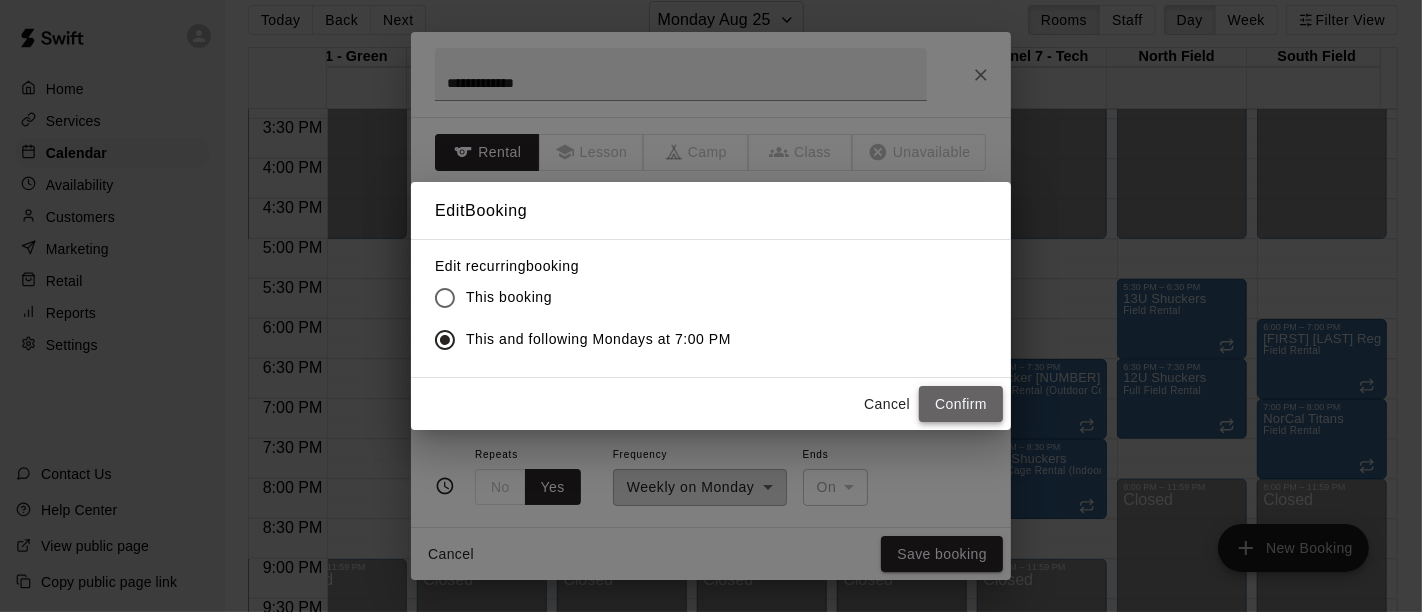 click on "Confirm" at bounding box center (961, 404) 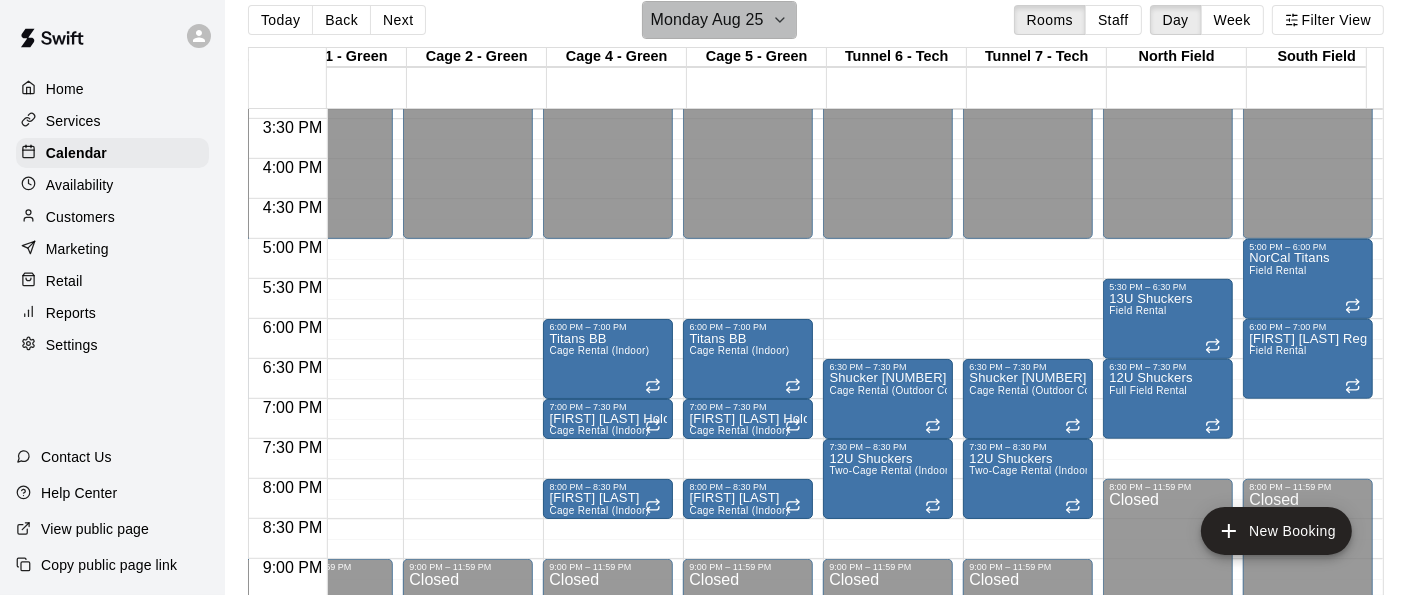 click 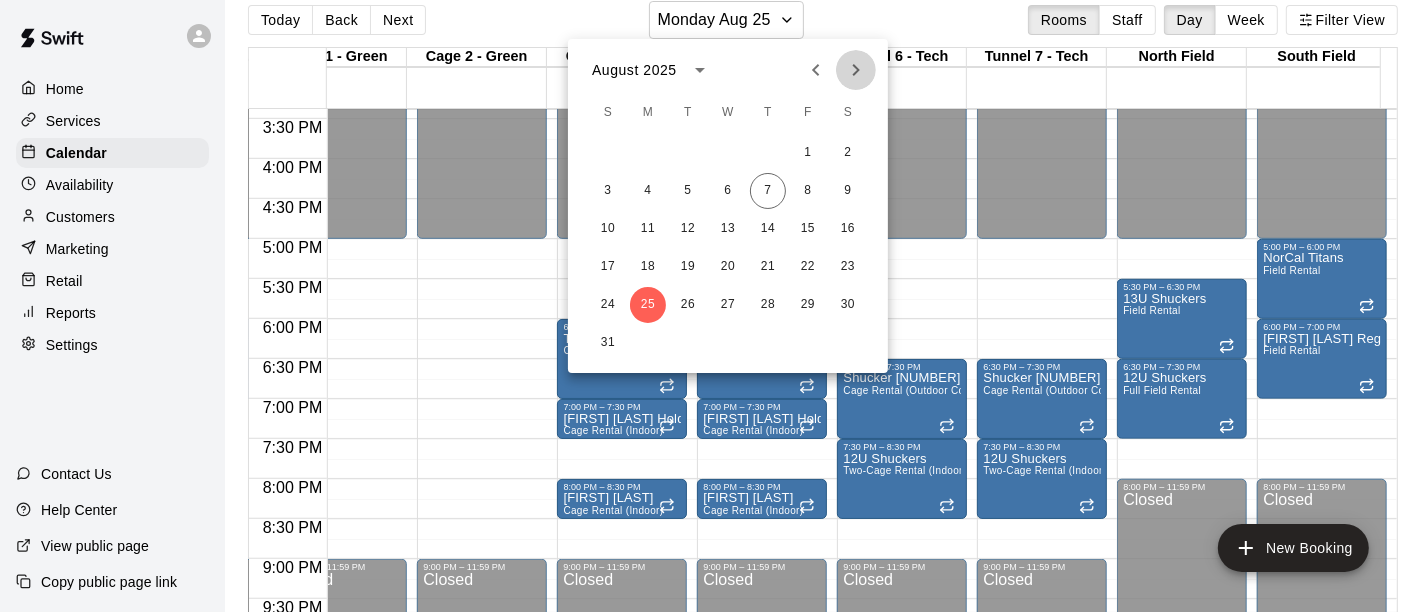 click at bounding box center [856, 70] 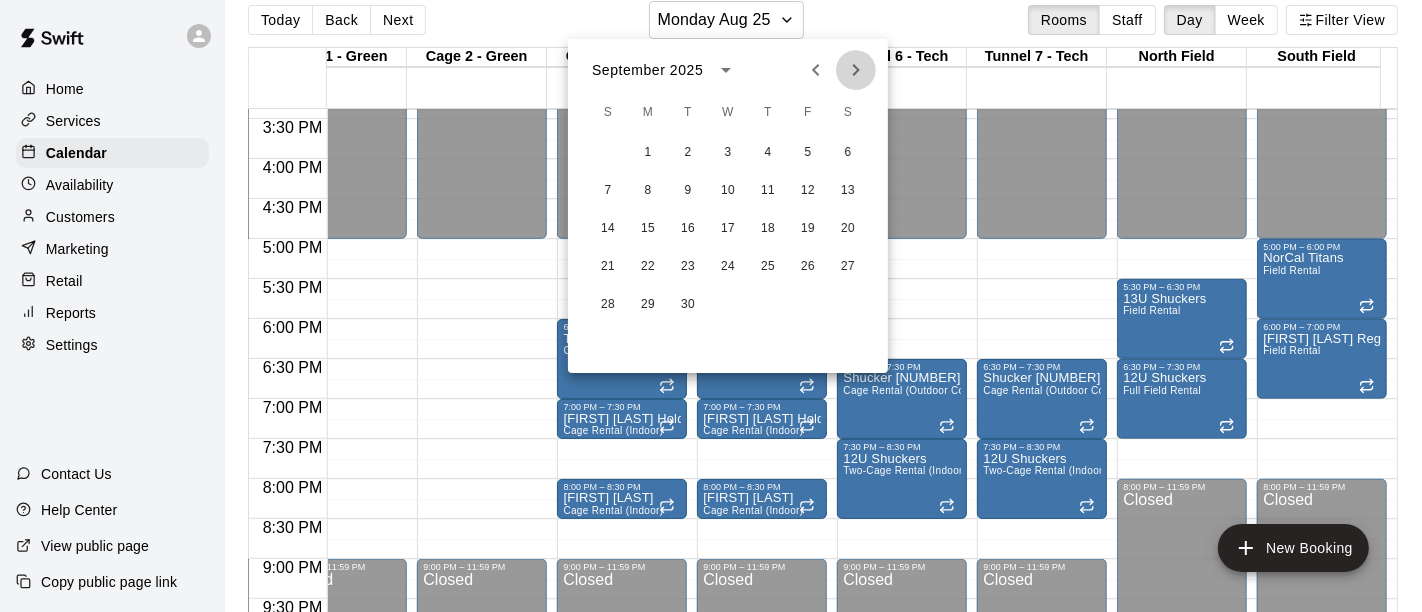 click at bounding box center [856, 70] 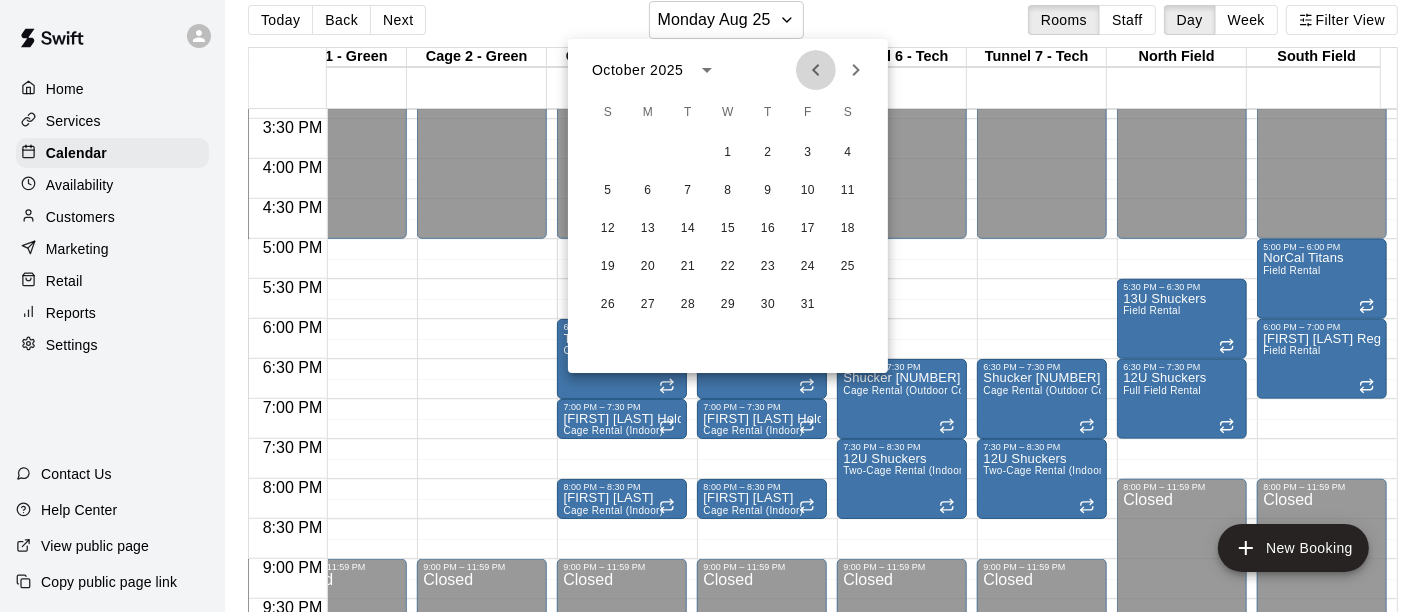 click 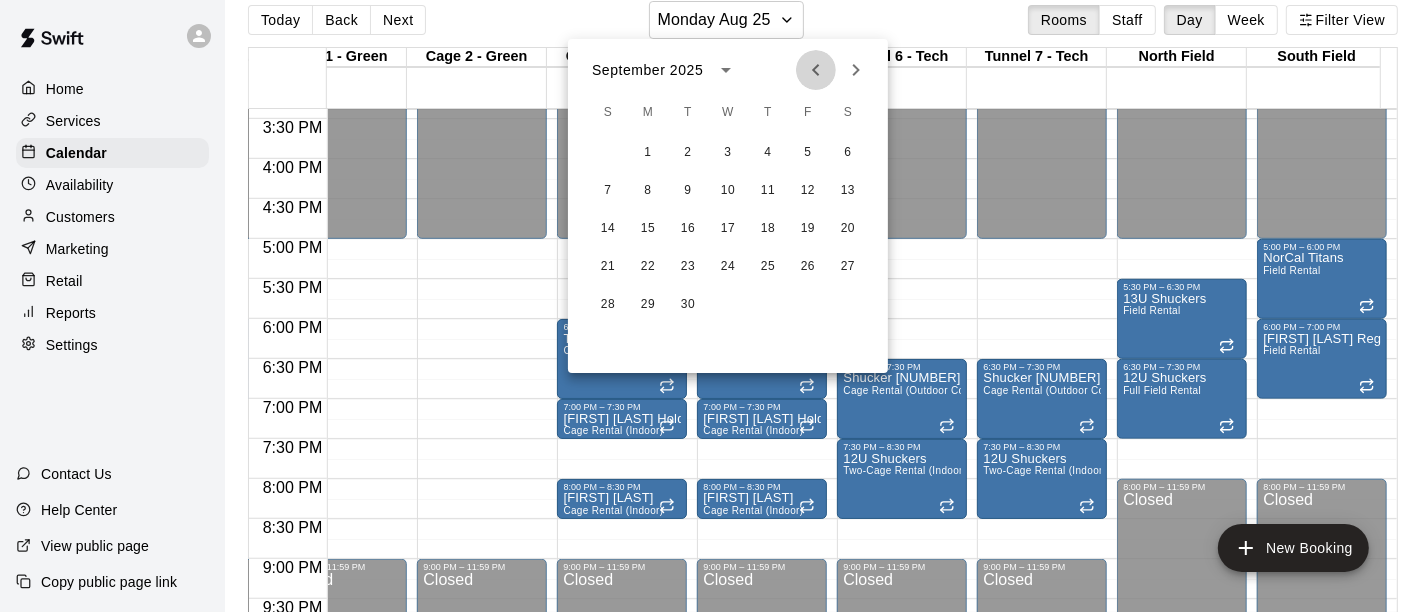 click 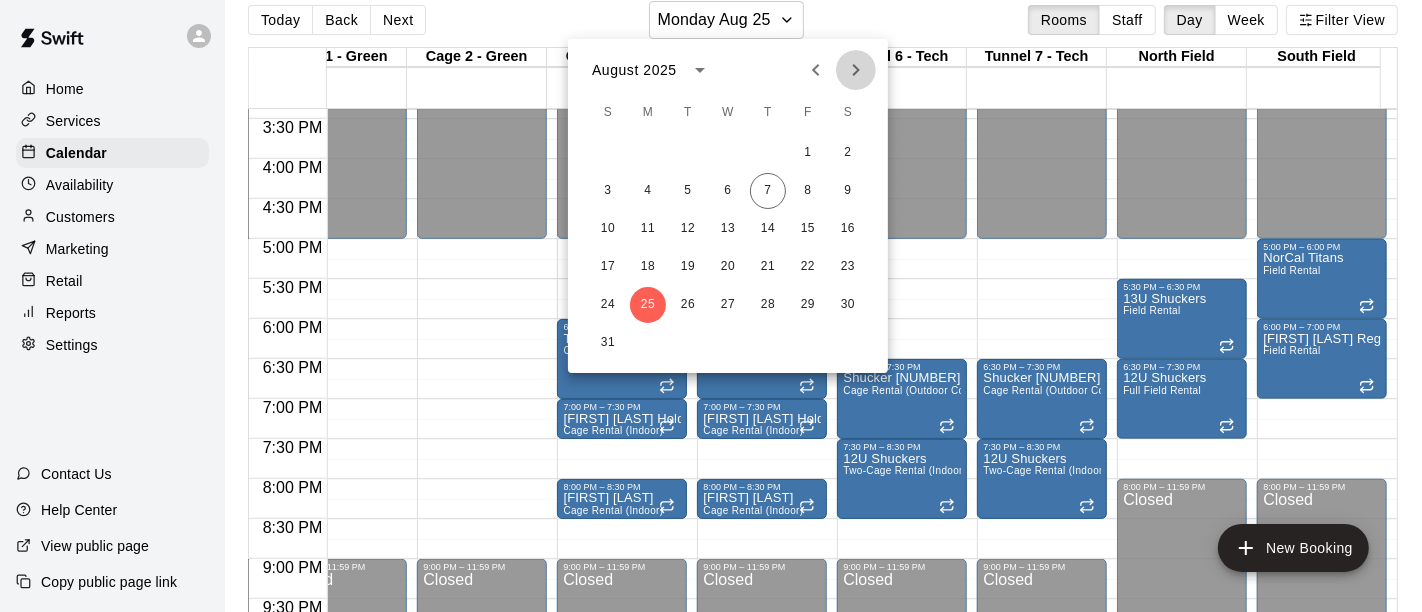 click at bounding box center [856, 70] 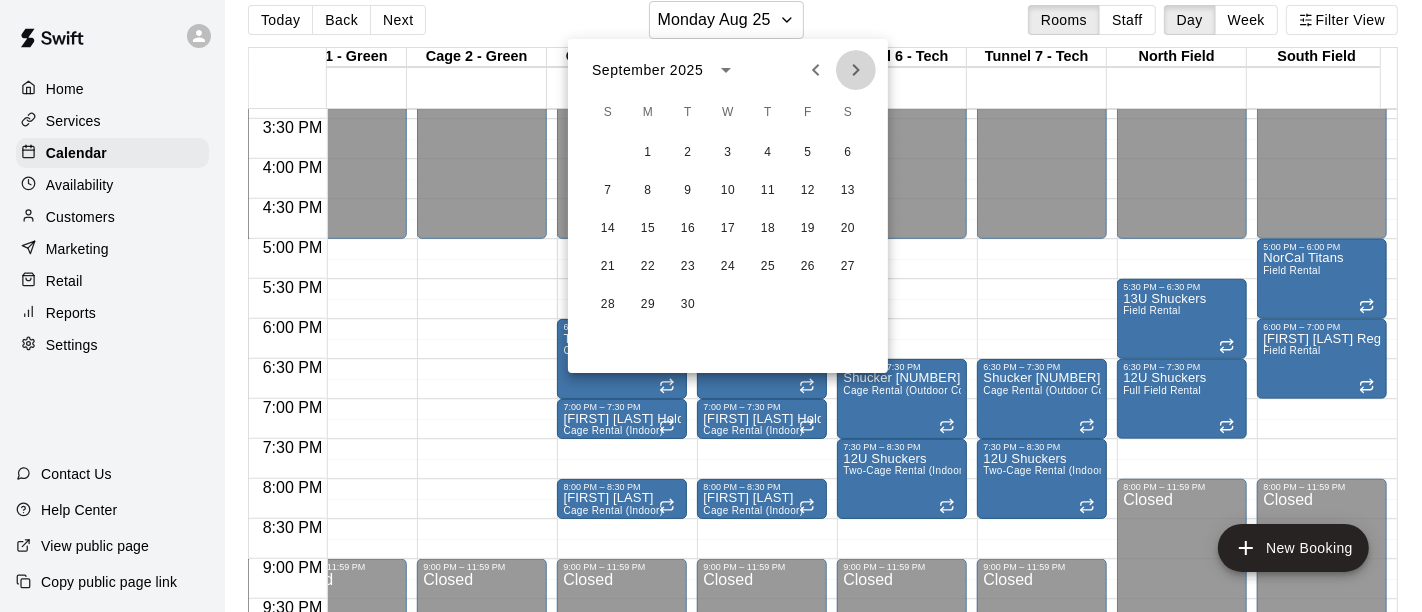 click at bounding box center (856, 70) 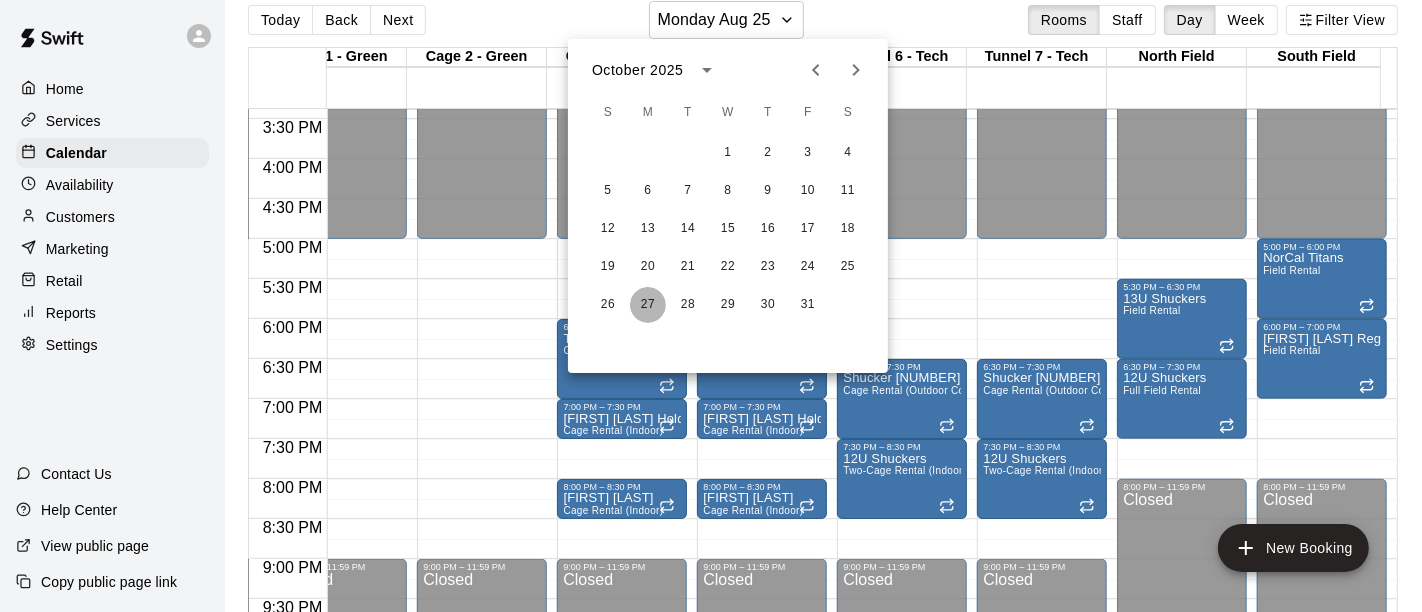 click on "27" at bounding box center [648, 305] 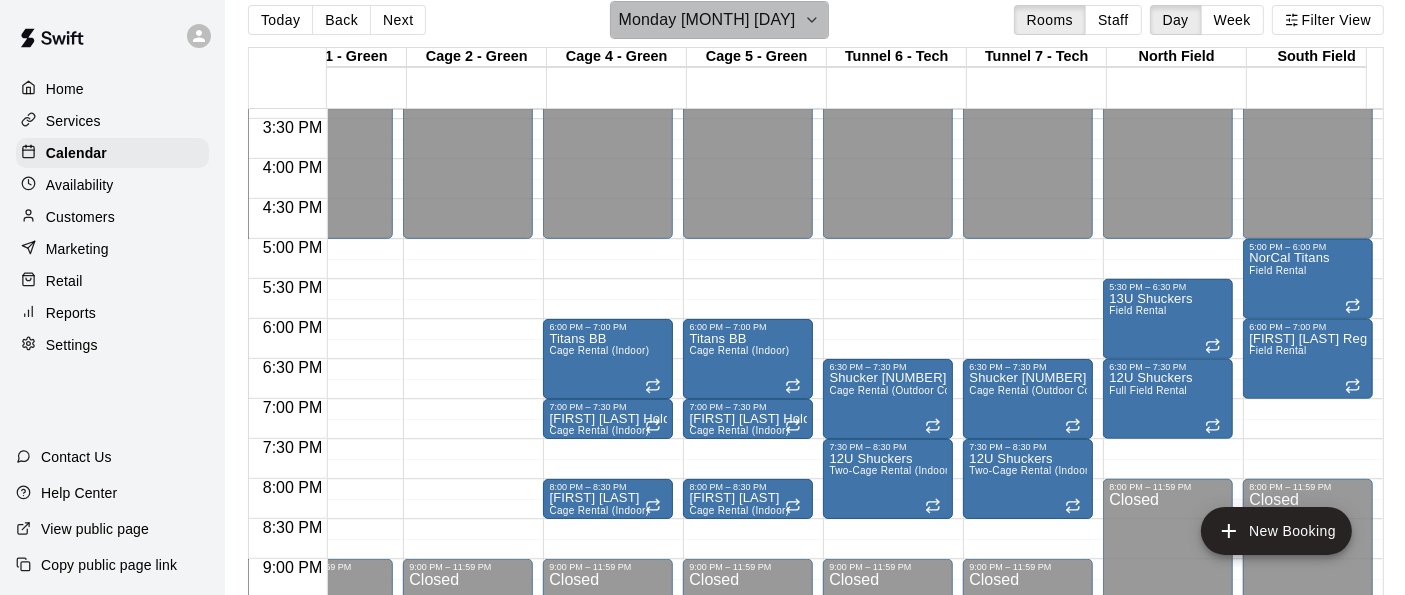 click 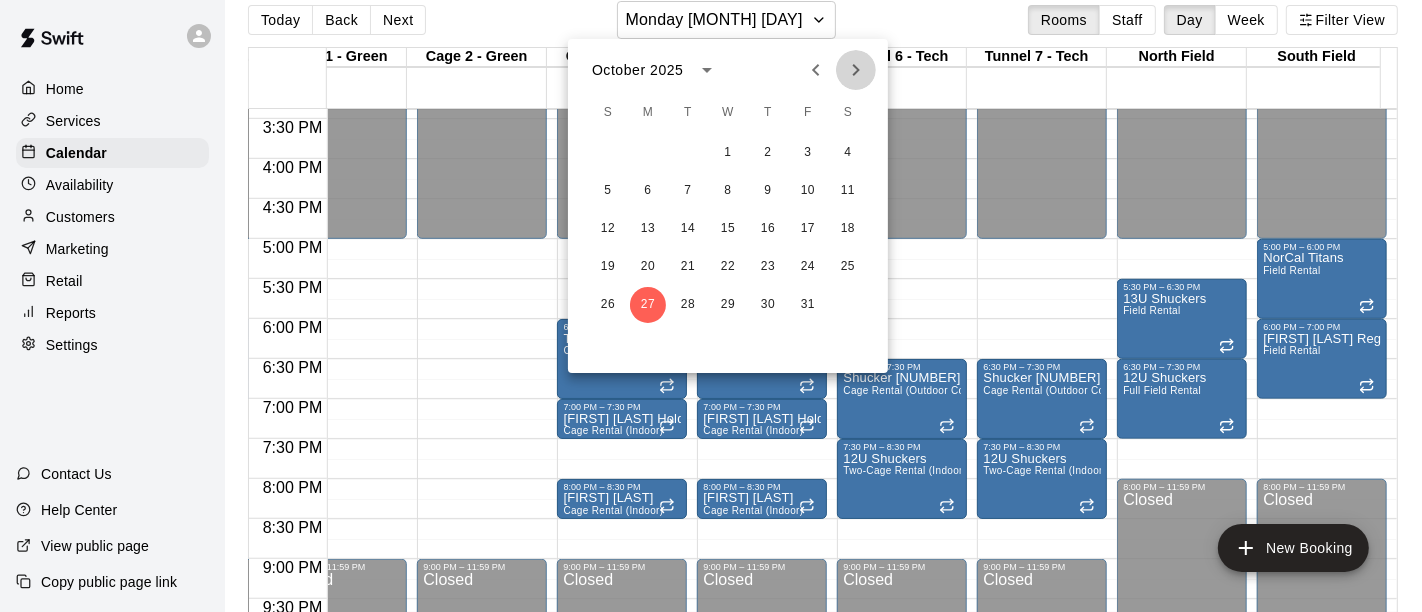click 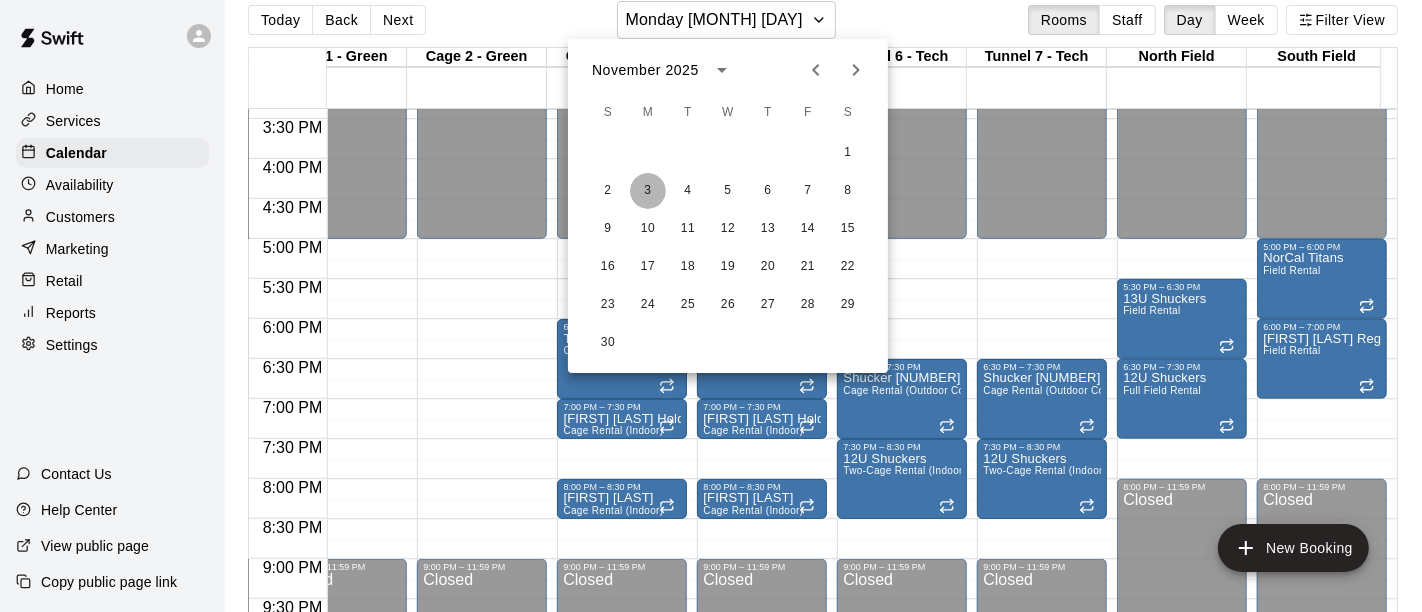 click on "3" at bounding box center (648, 191) 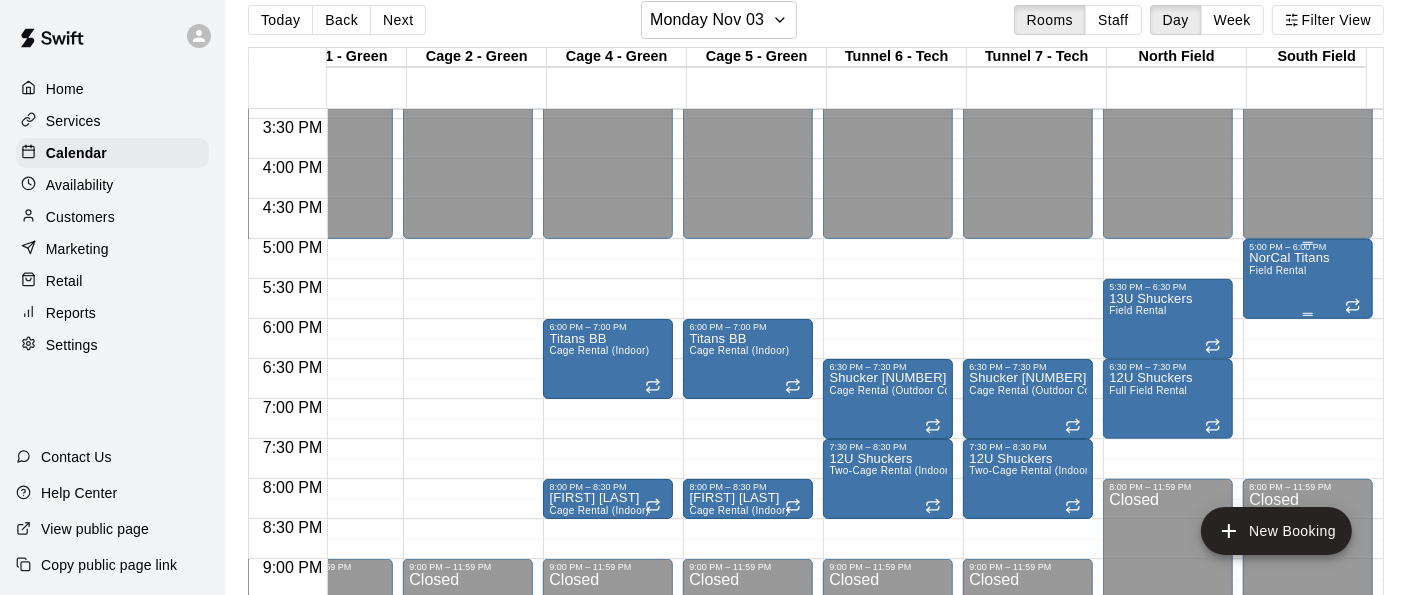 click on "NorCal Titans Field Rental" at bounding box center [1289, 549] 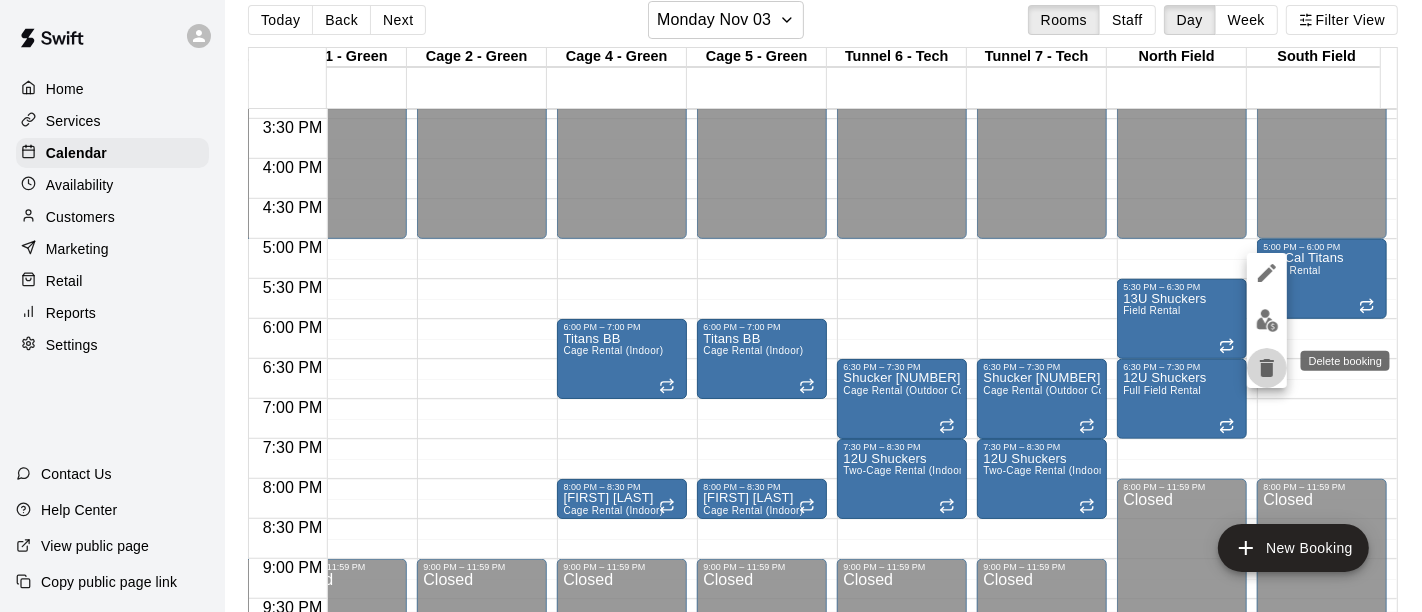click 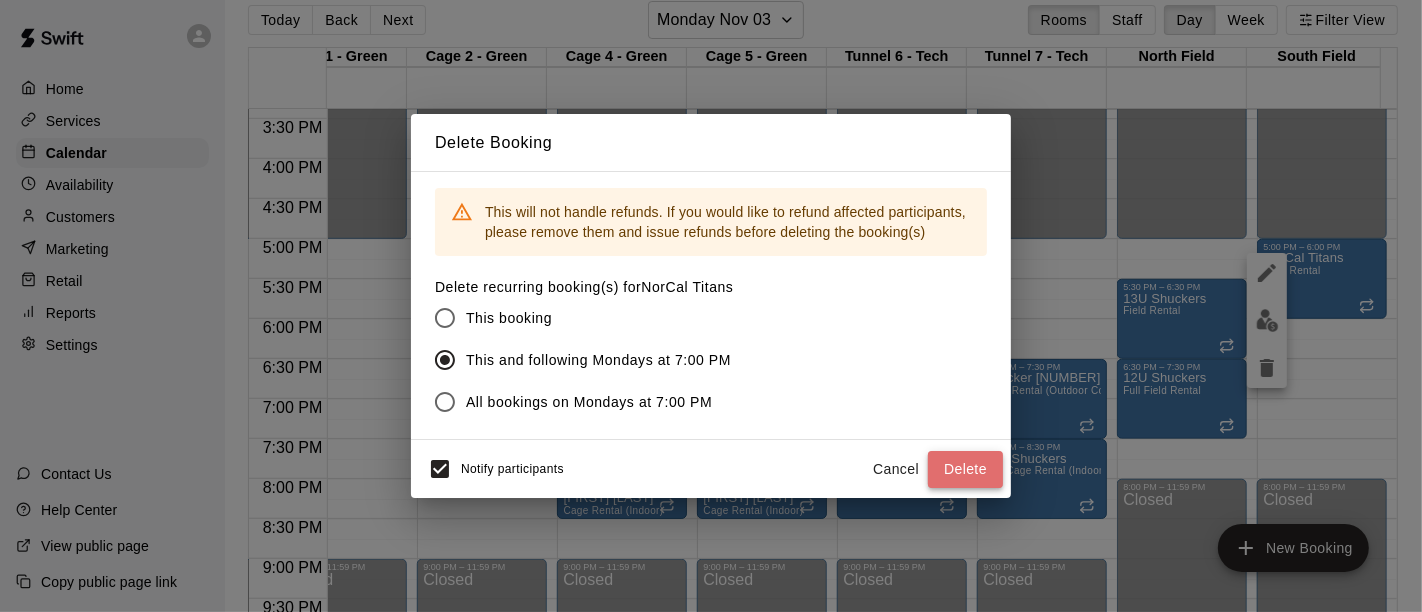 click on "Delete" at bounding box center (965, 469) 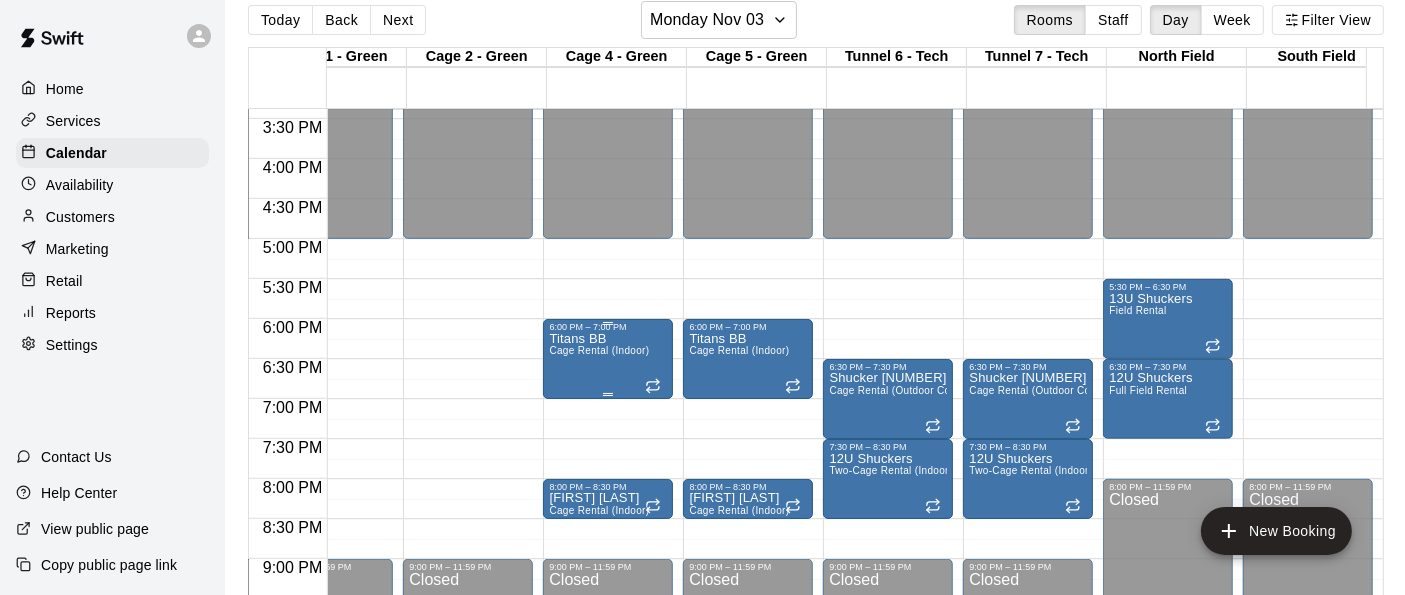 click on "Cage Rental (Indoor)" at bounding box center (599, 350) 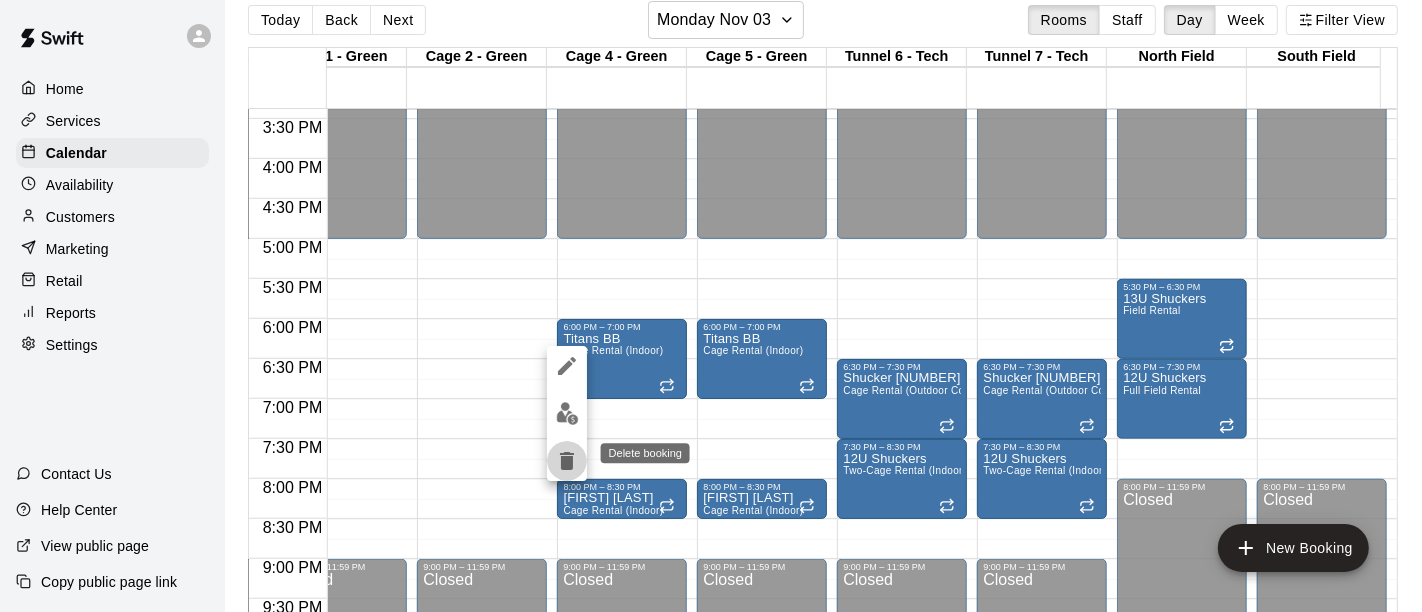 click 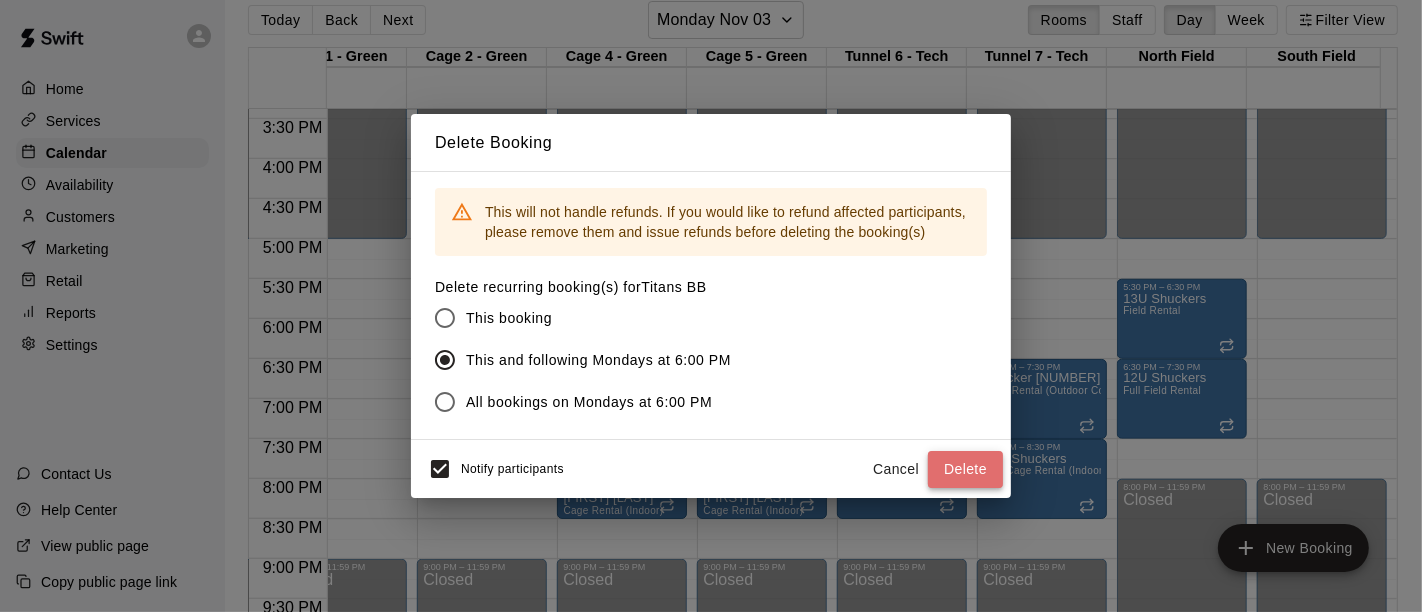 click on "Delete" at bounding box center [965, 469] 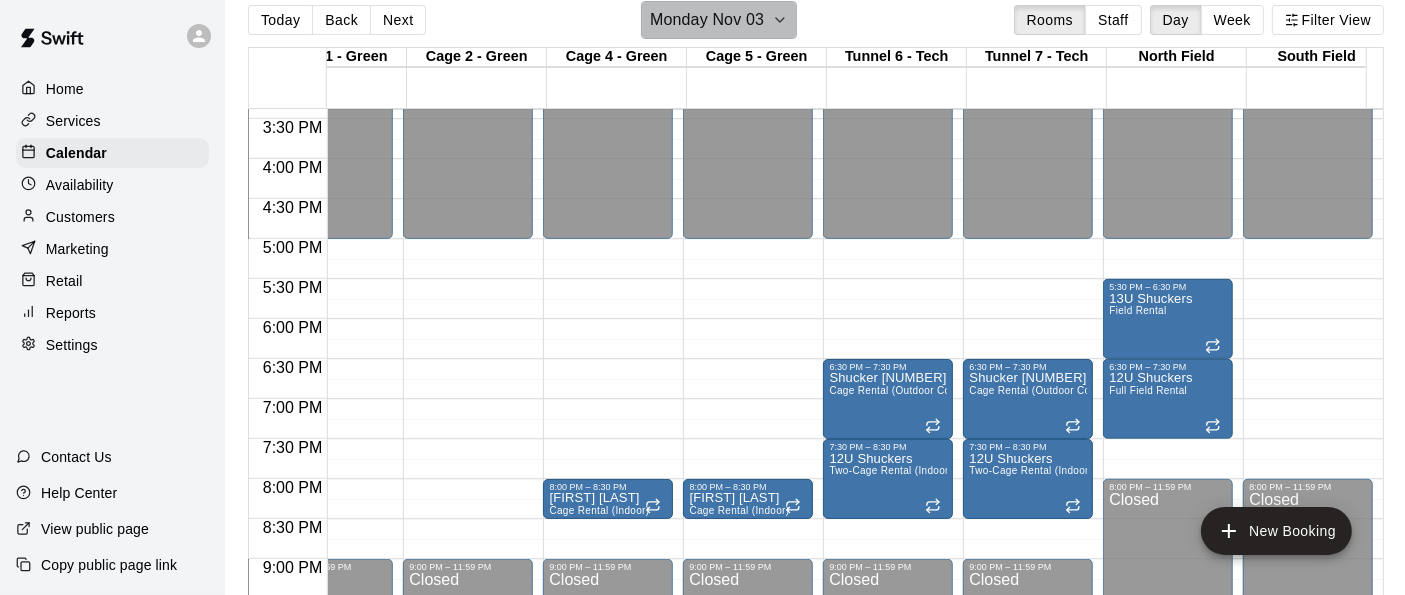 click 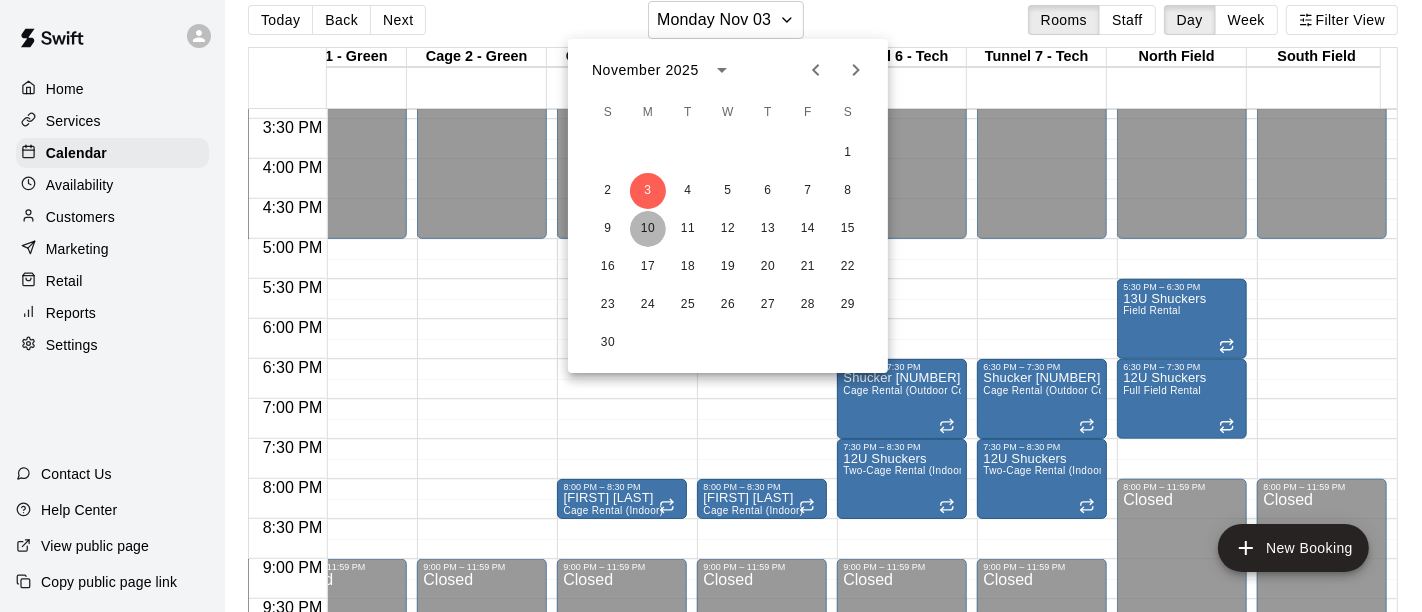 click on "10" at bounding box center [648, 229] 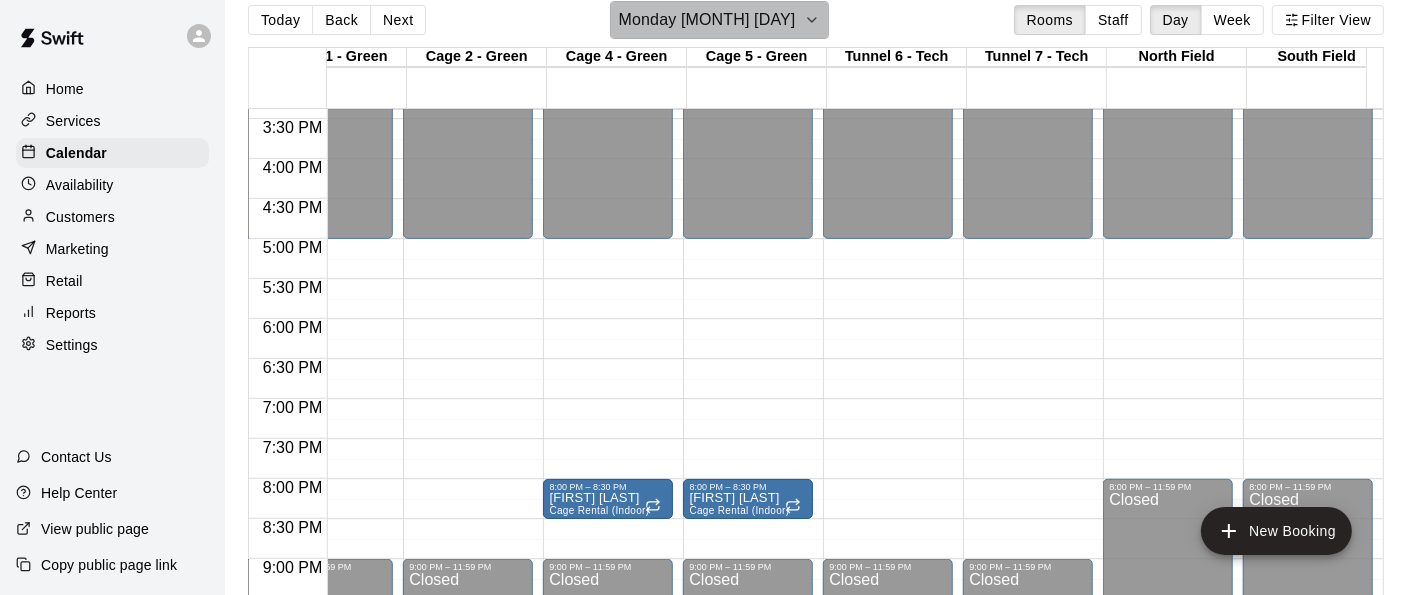 click 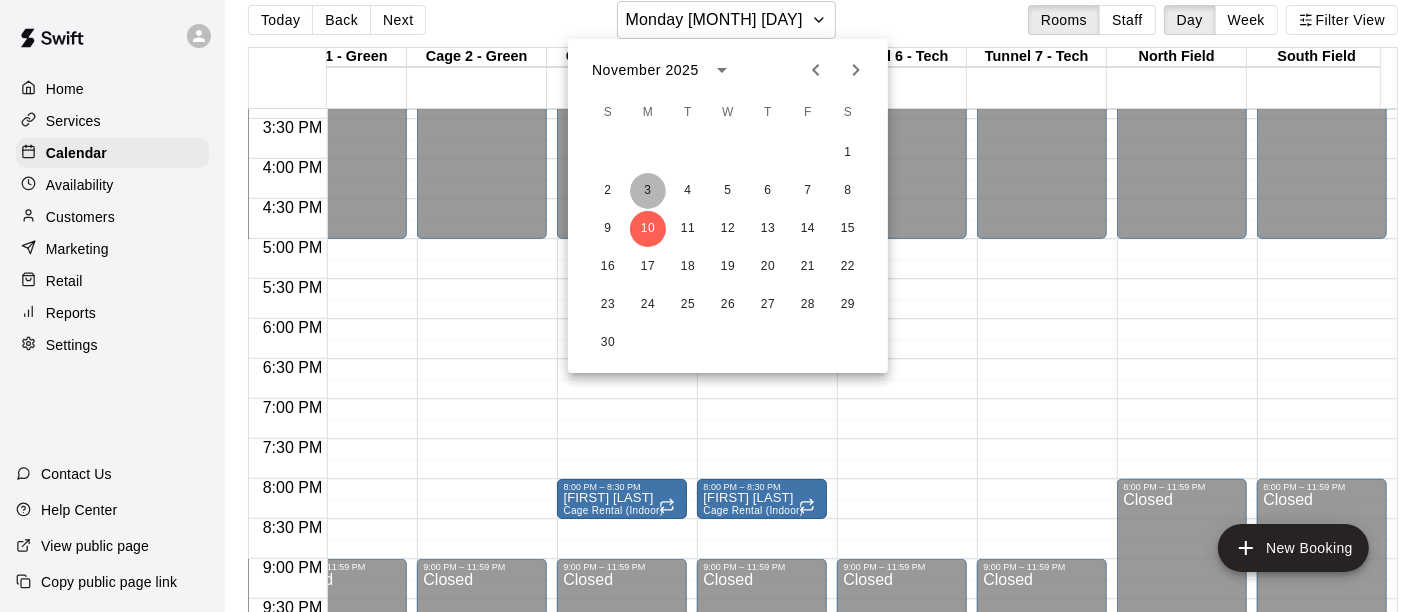 click on "3" at bounding box center (648, 191) 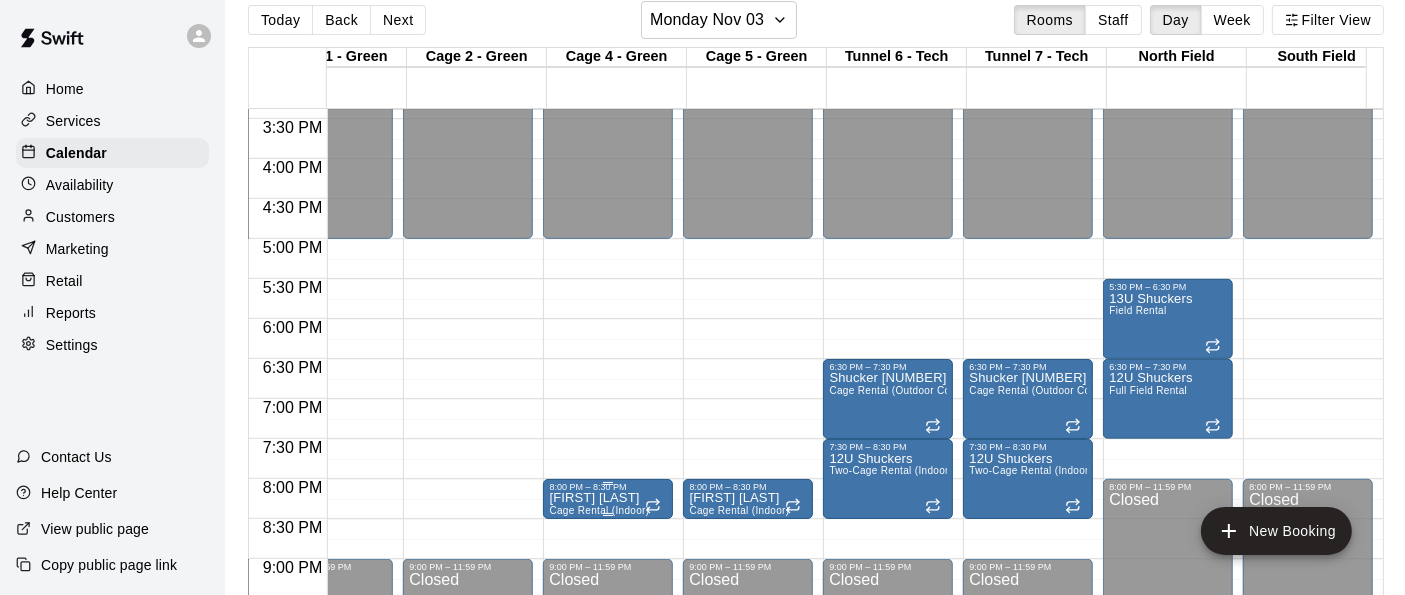 click on "[FIRST] [LAST]" at bounding box center [599, 498] 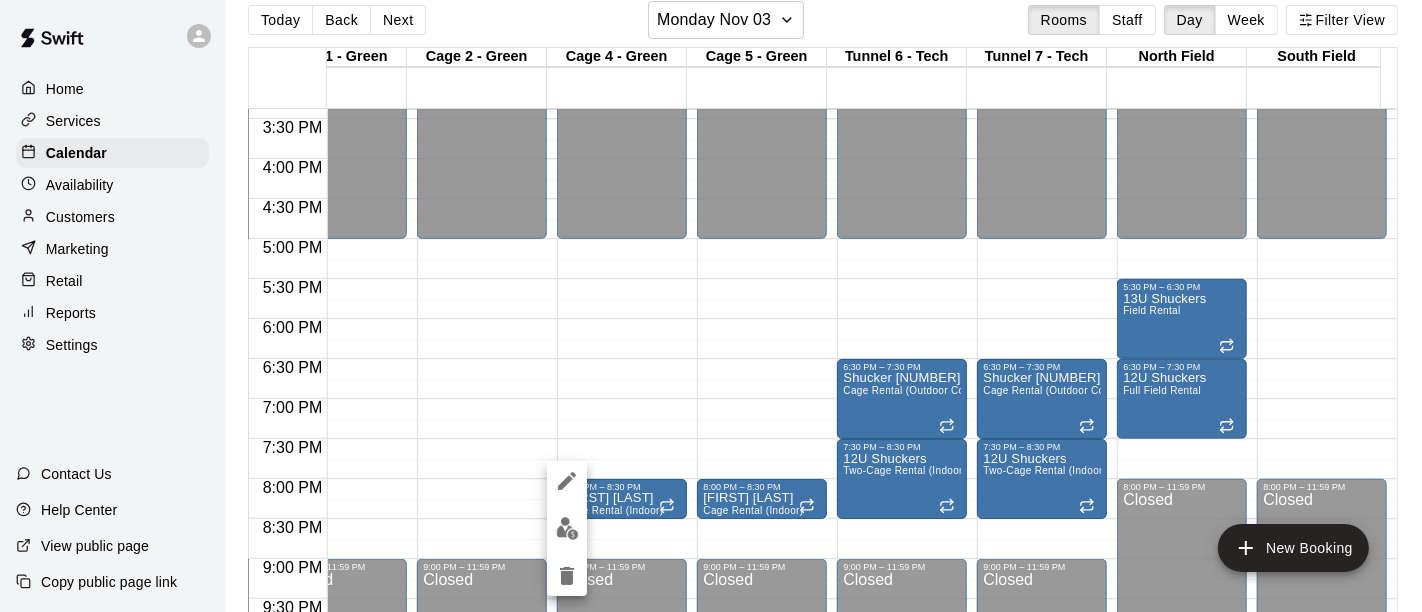 click at bounding box center (711, 306) 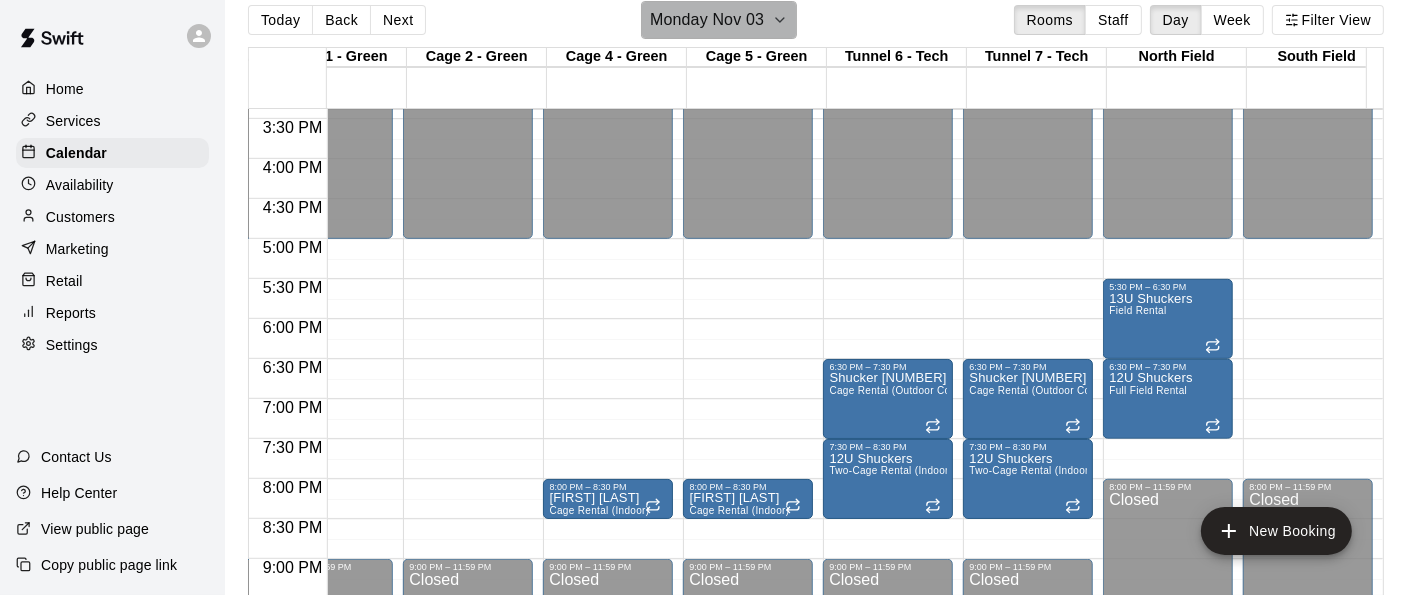click on "Monday Nov 03" at bounding box center (719, 20) 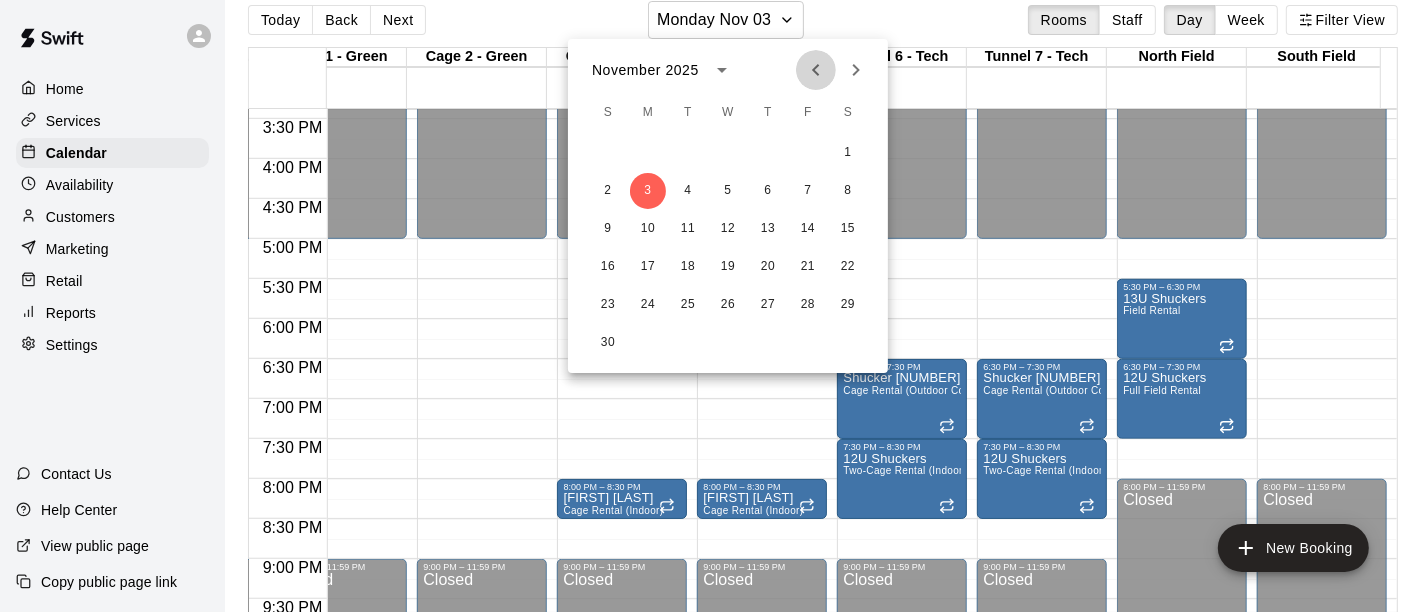 click 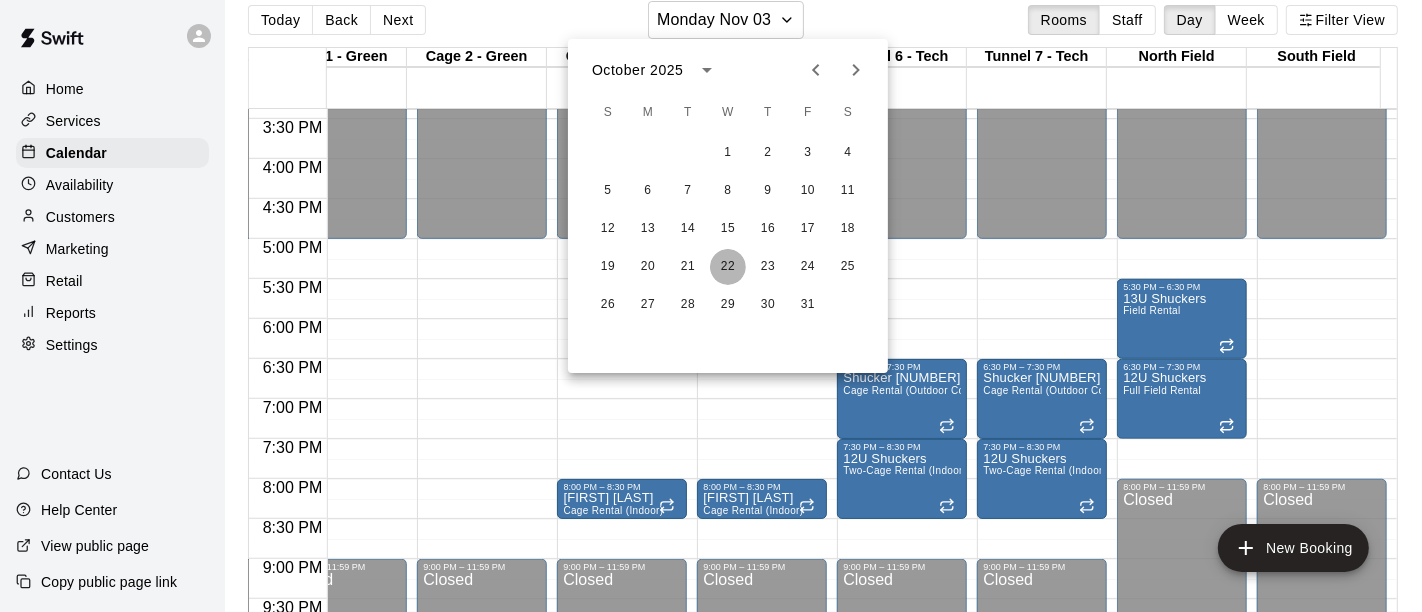click on "22" at bounding box center (728, 267) 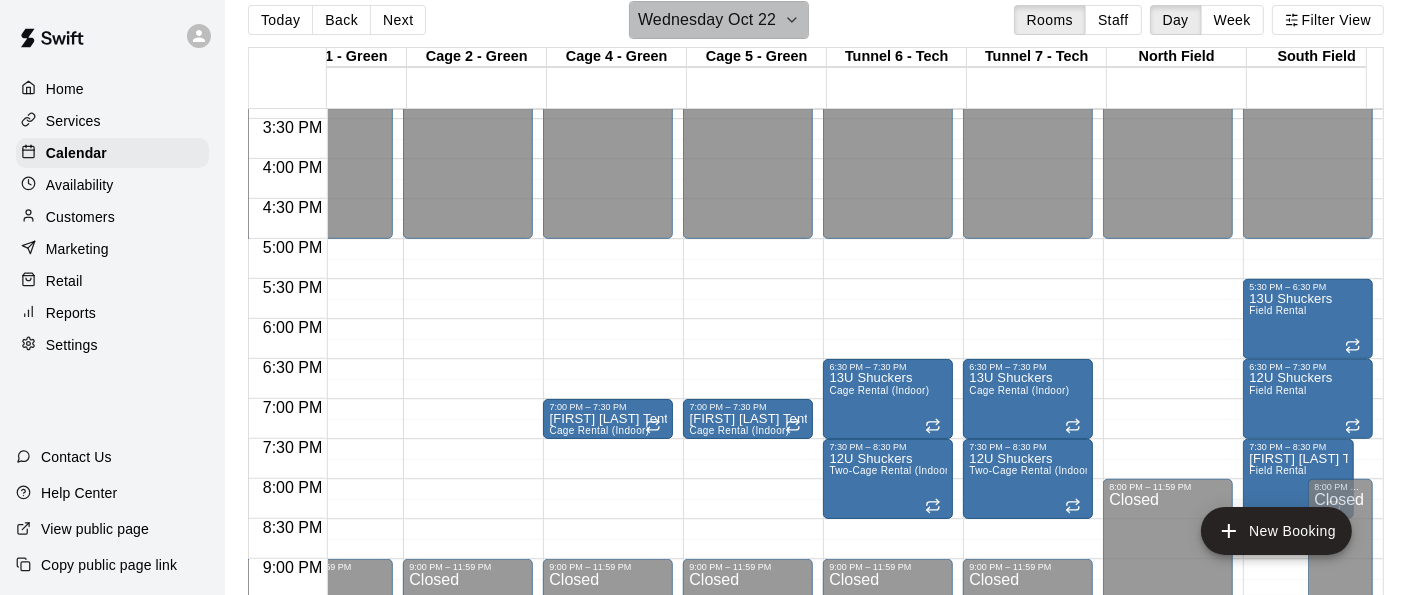click 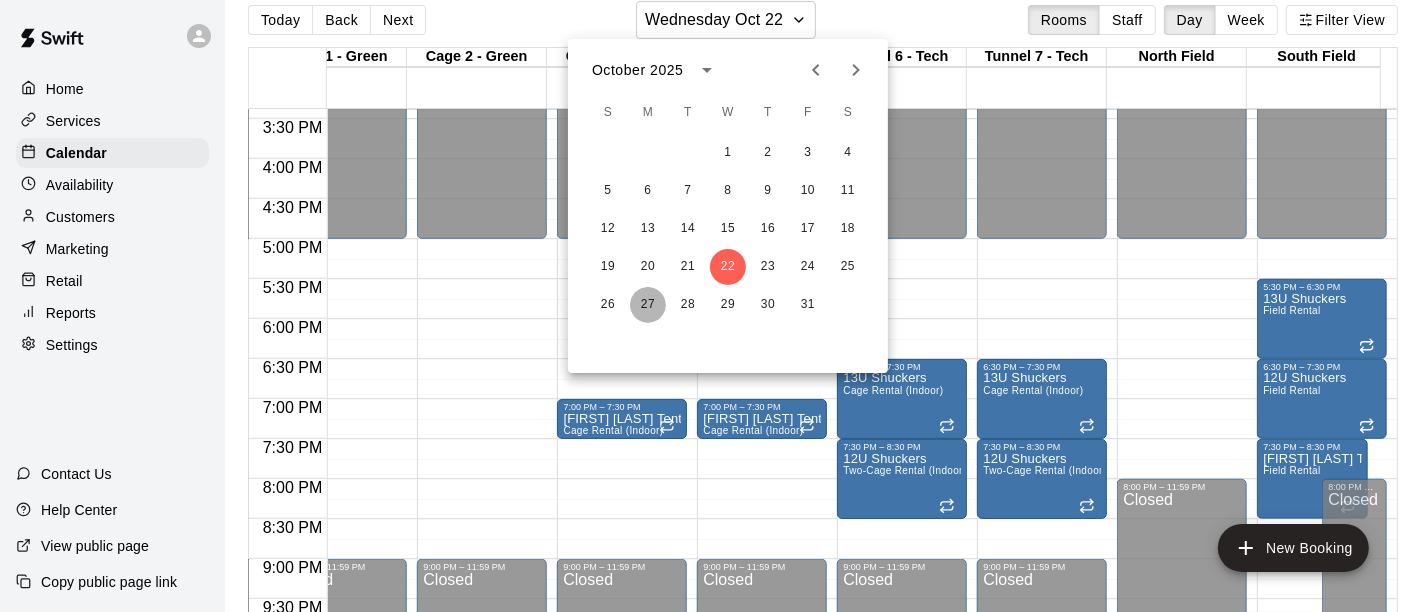 click on "27" at bounding box center (648, 305) 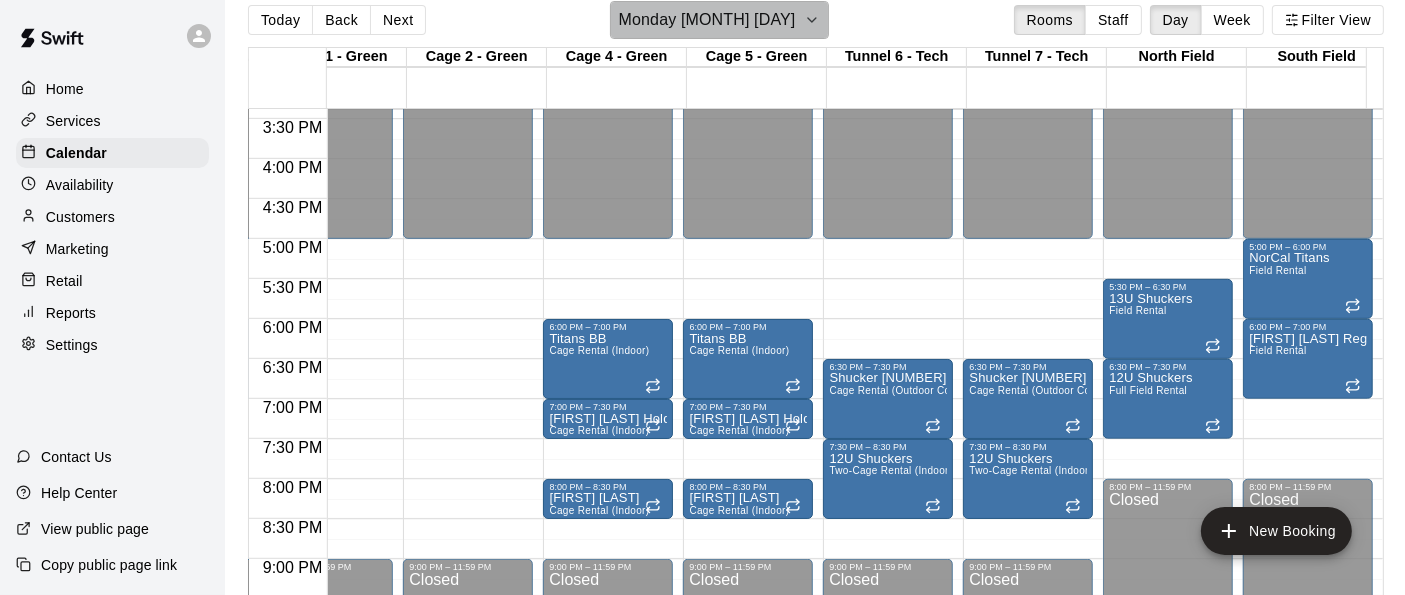 click 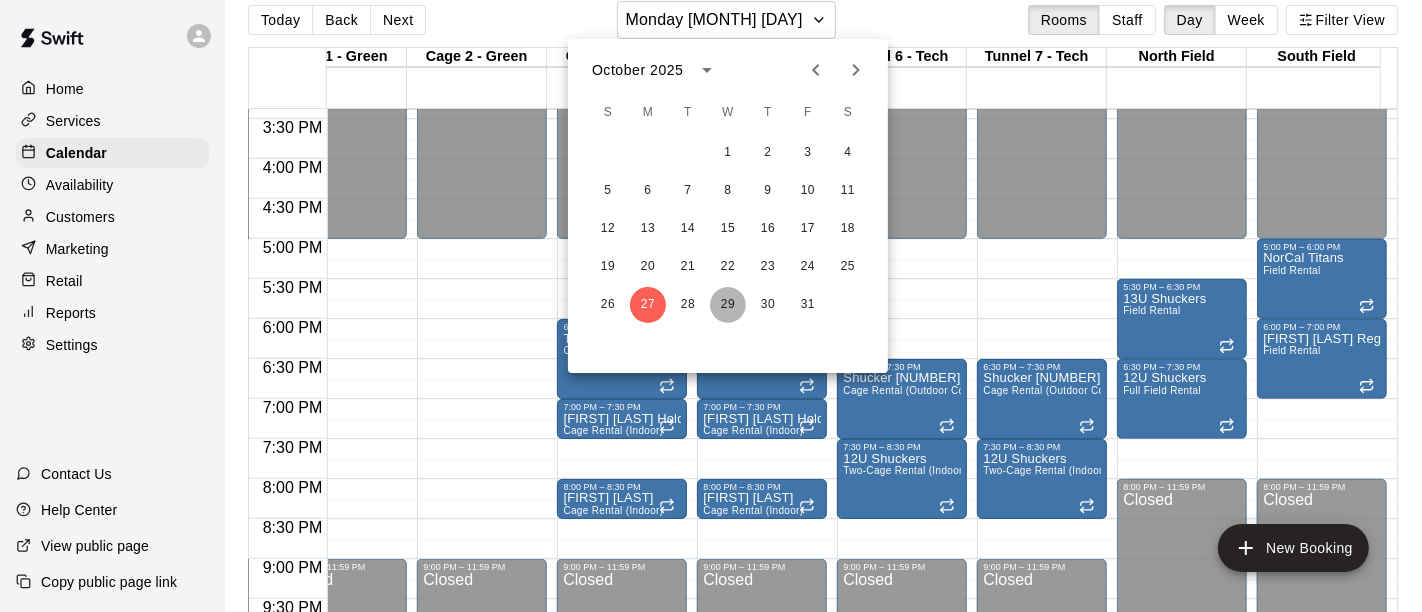 click on "29" at bounding box center (728, 305) 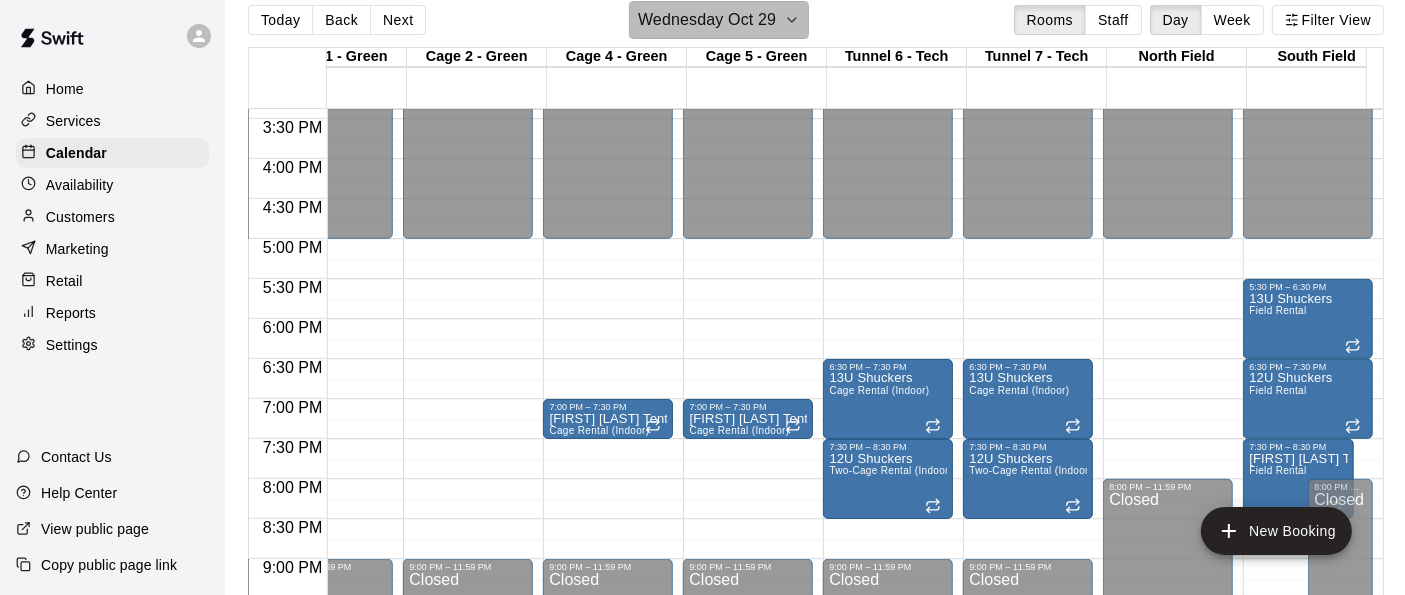 click on "Wednesday Oct 29" at bounding box center [719, 20] 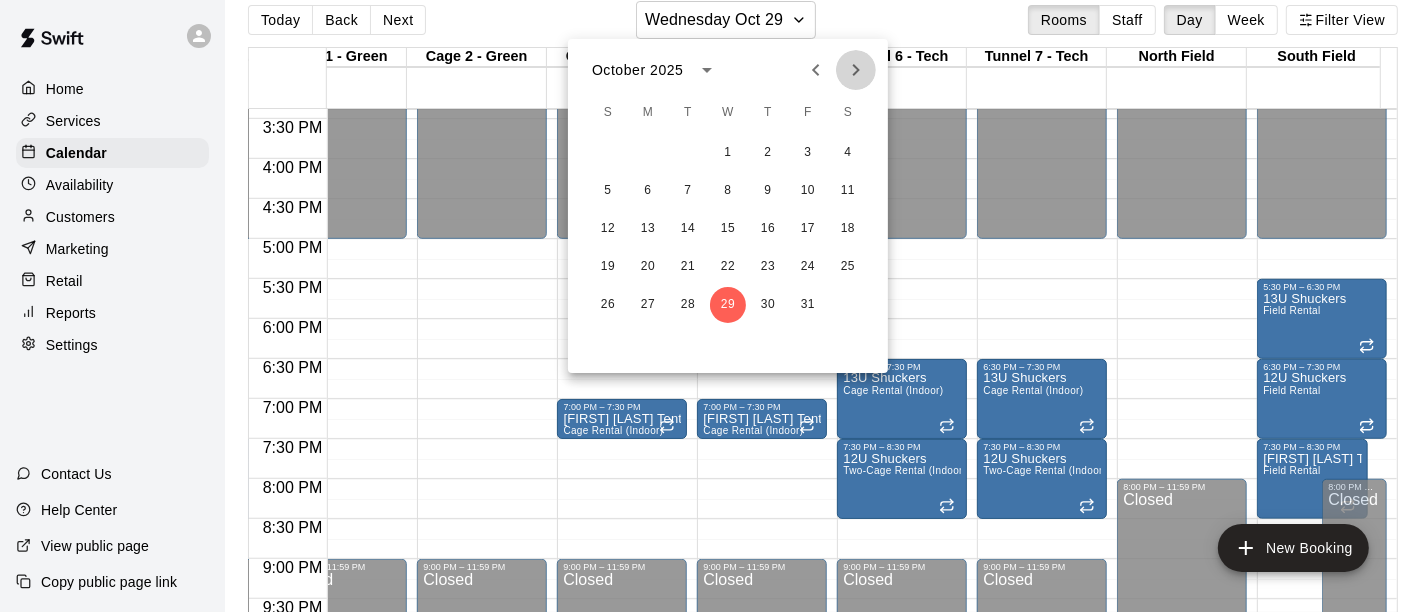 click 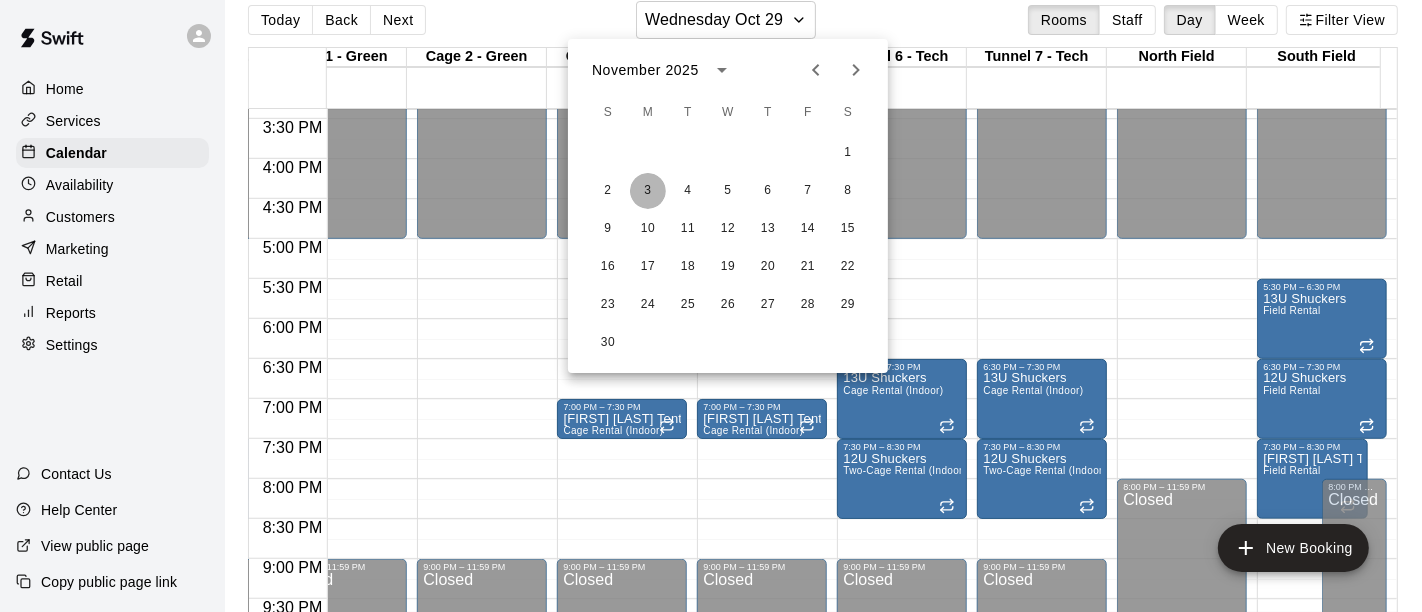 click on "3" at bounding box center [648, 191] 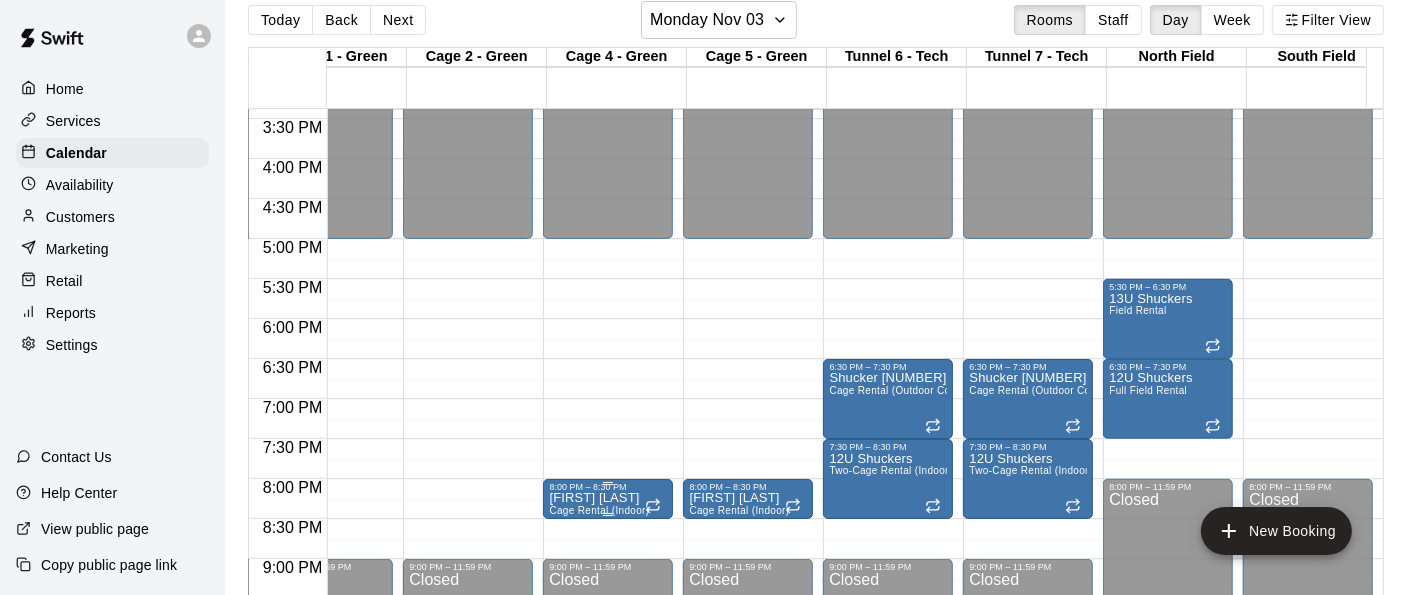 click on "[FIRST] [LAST]" at bounding box center (599, 498) 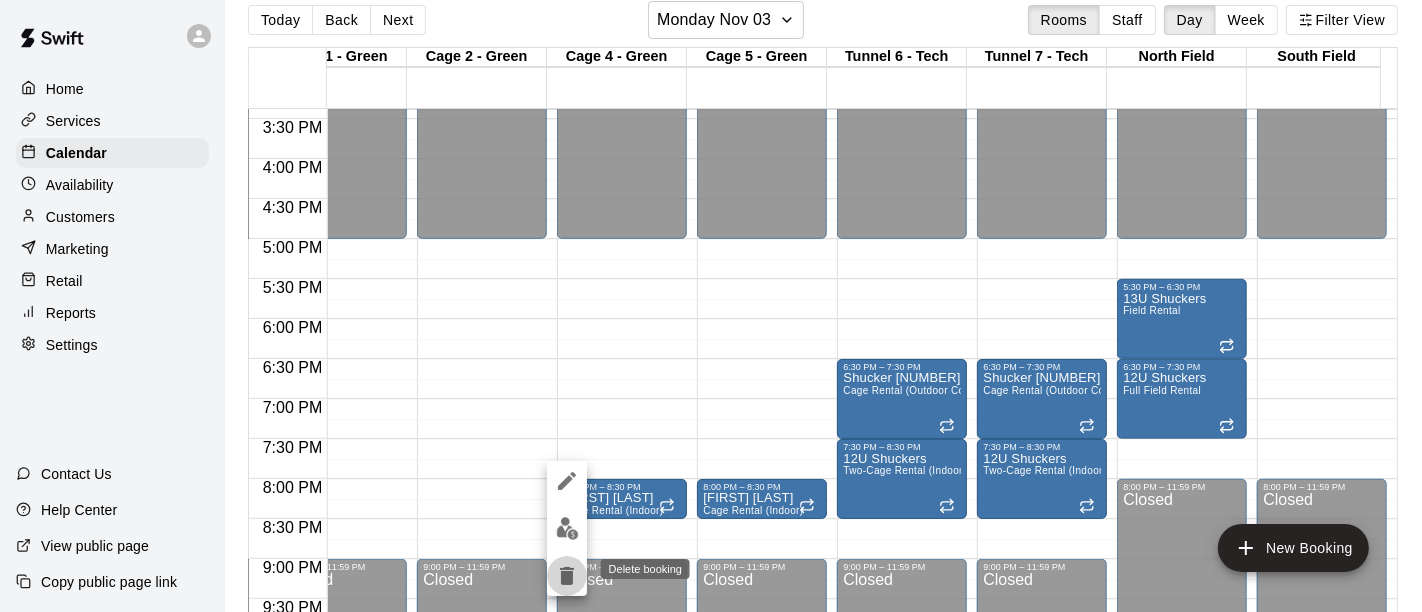 click 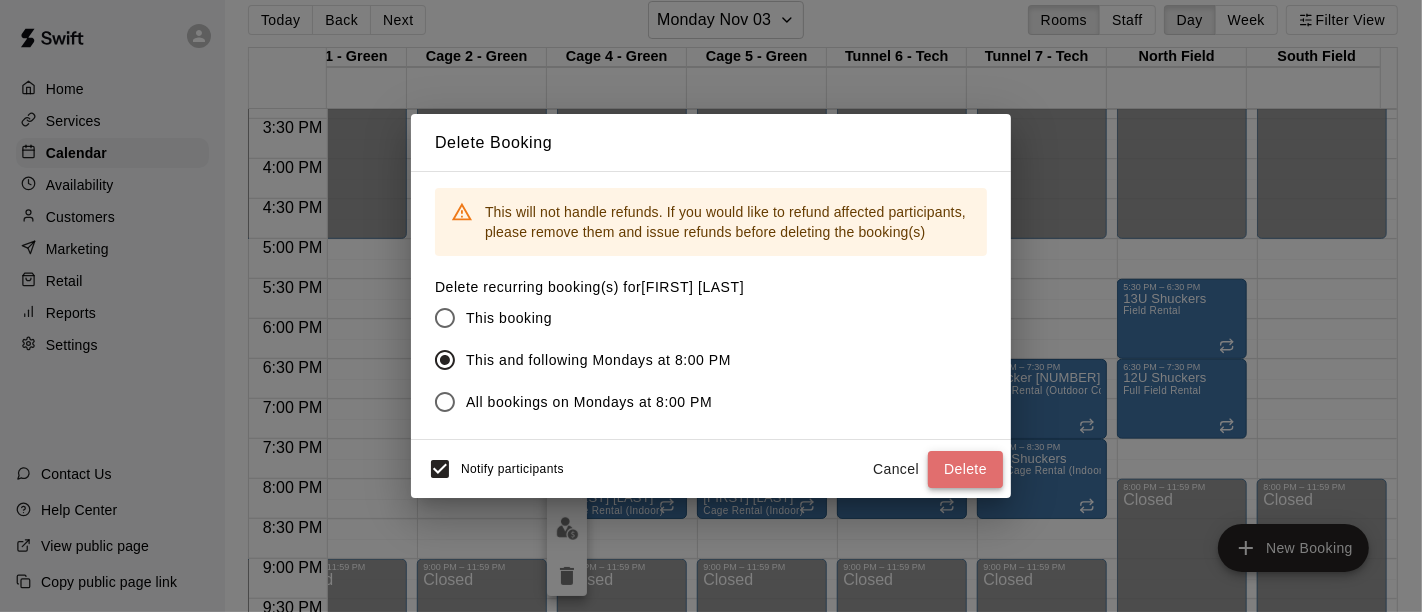 click on "Delete" at bounding box center [965, 469] 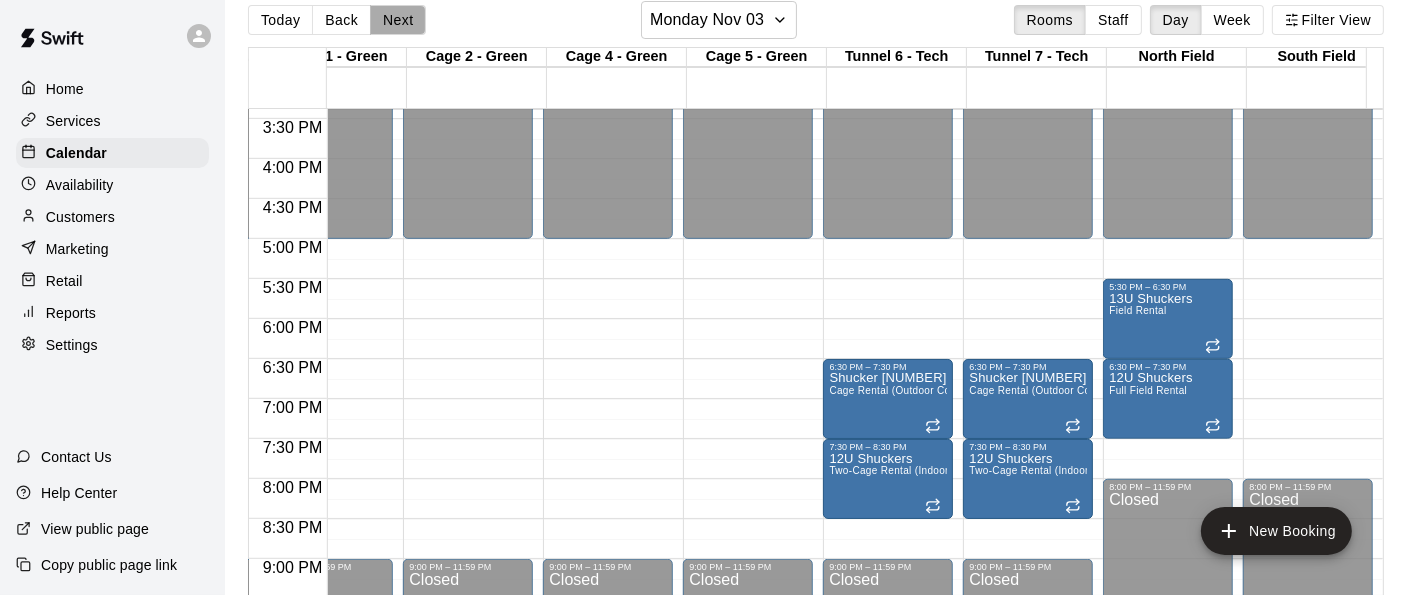 click on "Next" at bounding box center (398, 20) 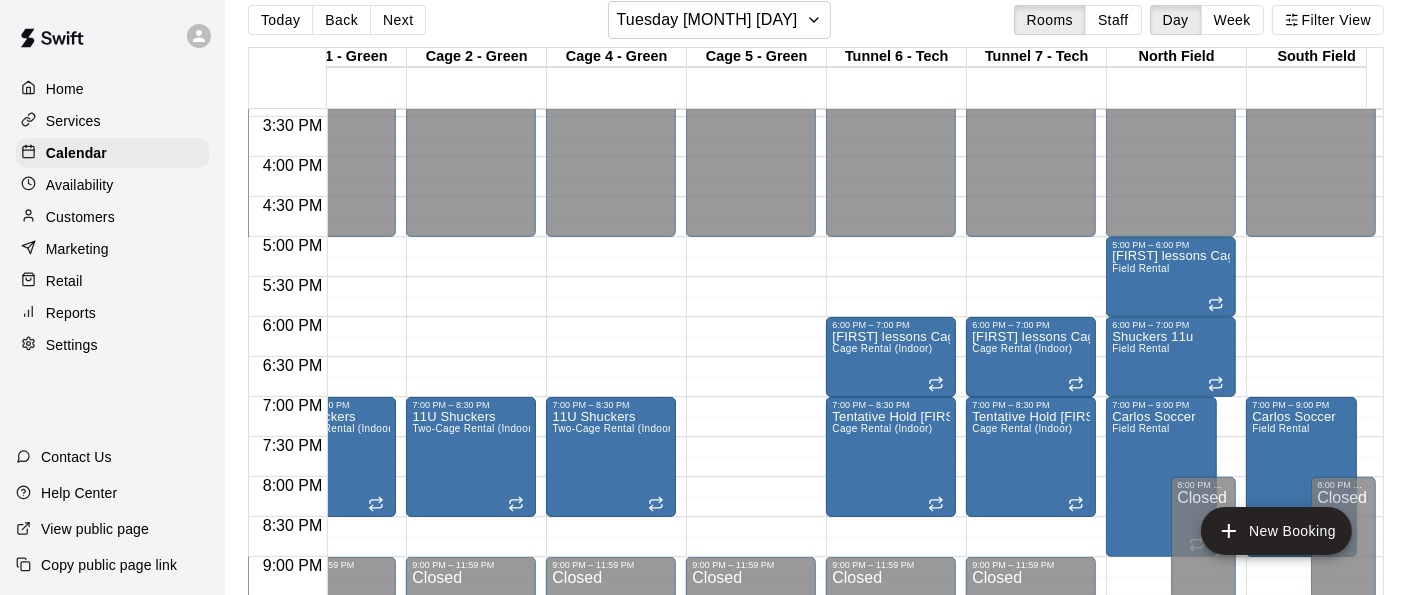scroll, scrollTop: 1235, scrollLeft: 1180, axis: both 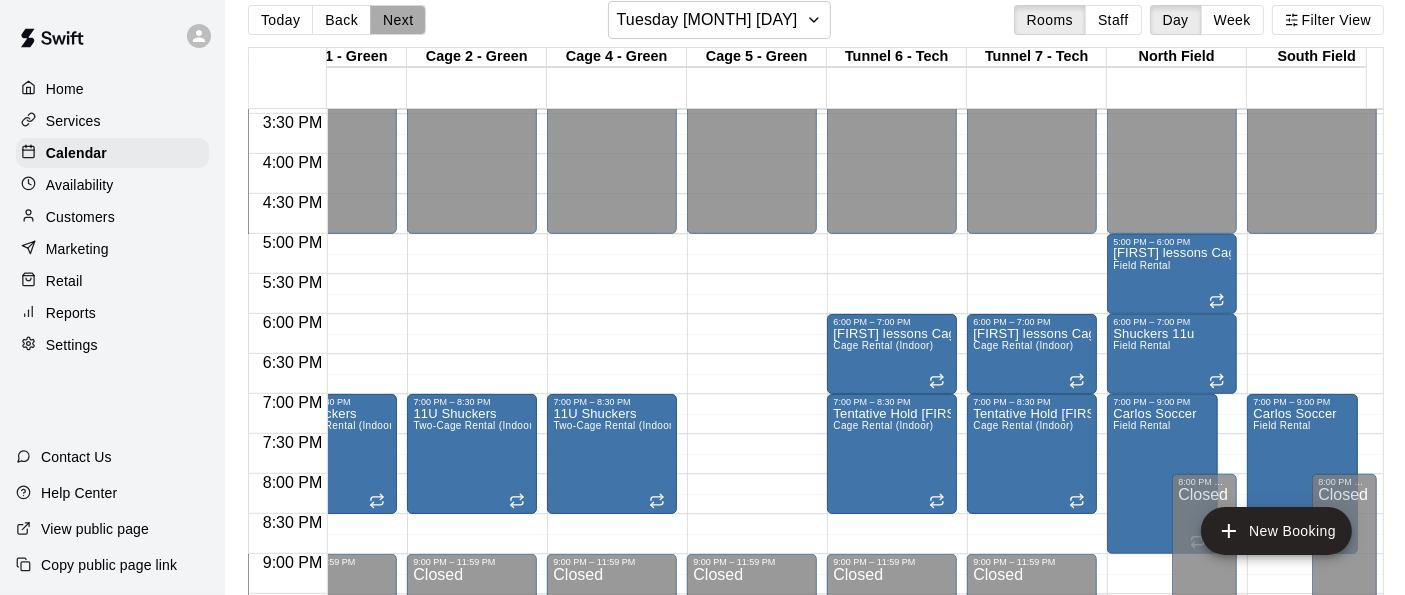 click on "Next" at bounding box center [398, 20] 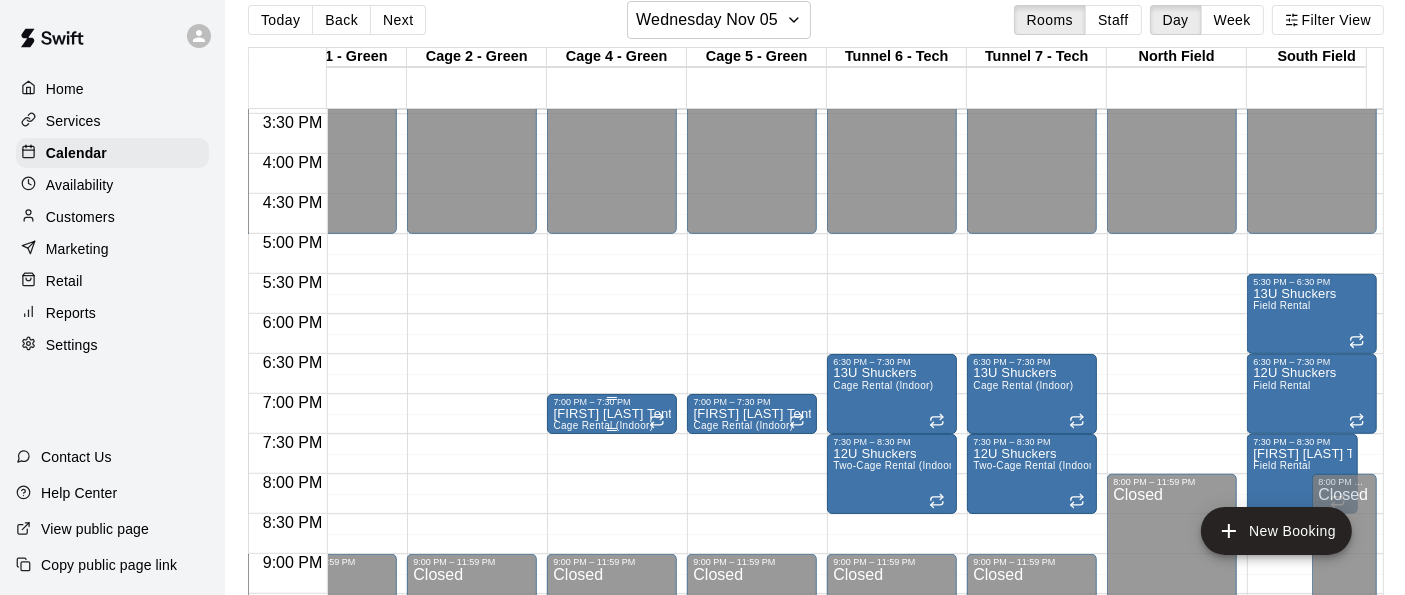 click on "[FIRST] [LAST] Tentative Hold" at bounding box center (612, 414) 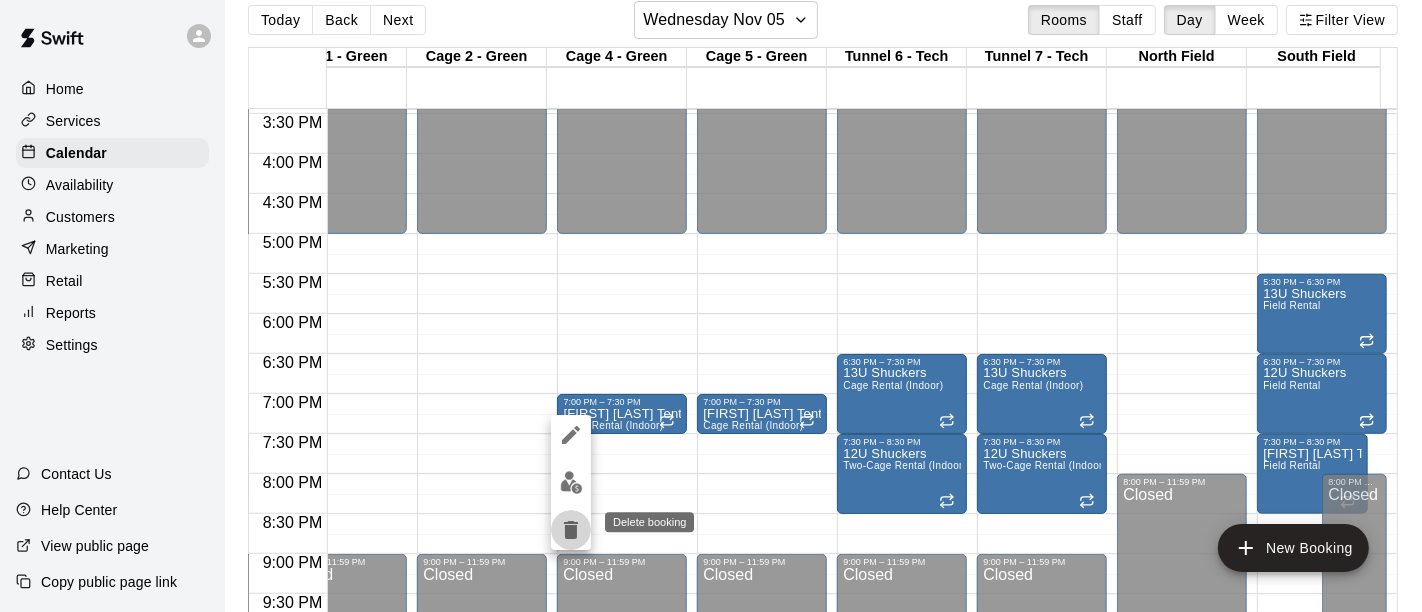 click 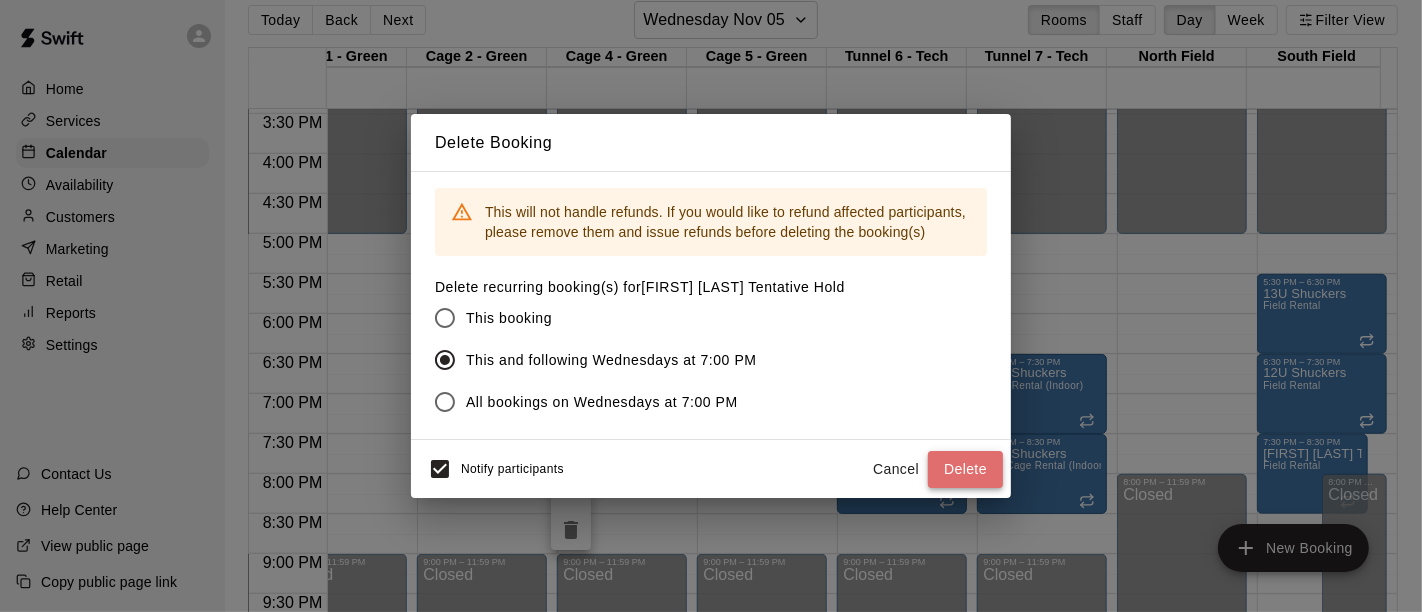click on "Delete" at bounding box center (965, 469) 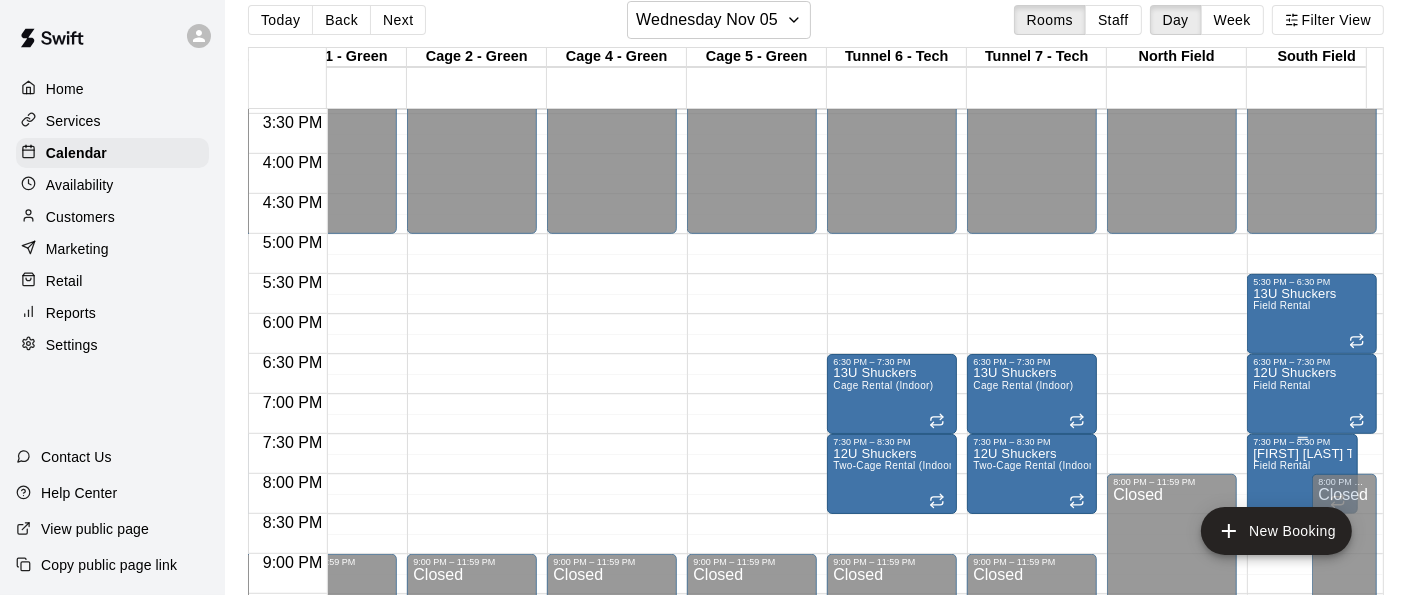 click on "[FIRST] [LAST] Tentative" at bounding box center (1302, 454) 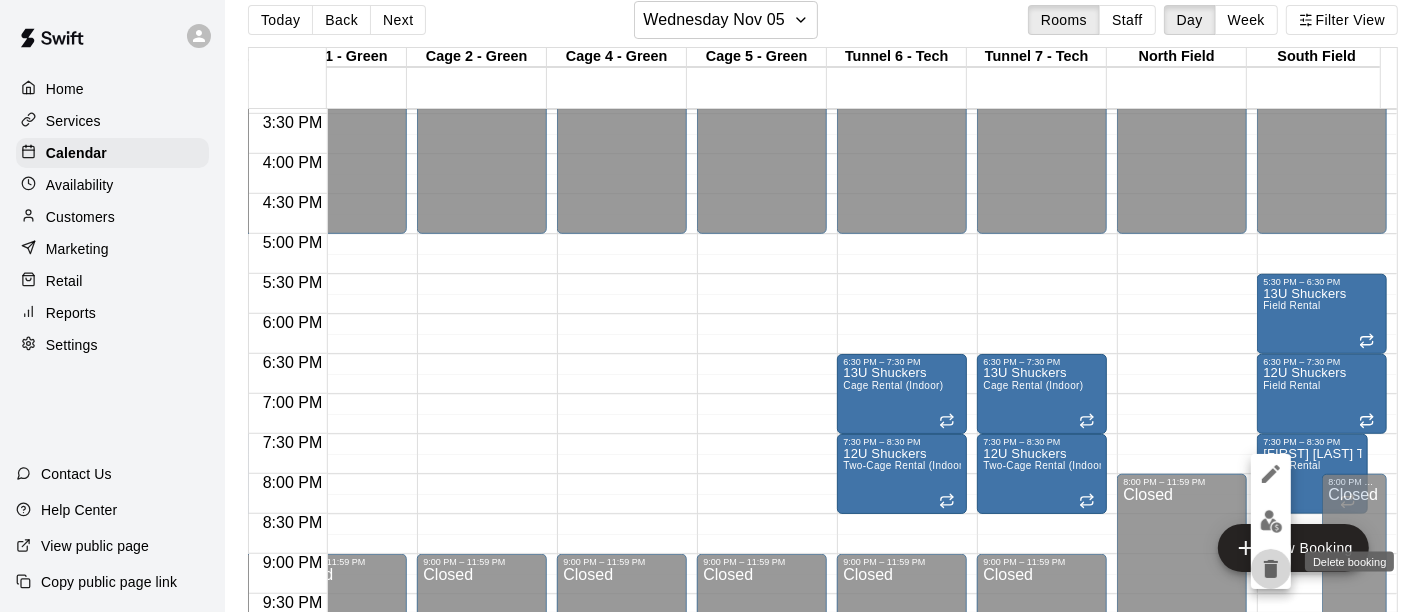 click 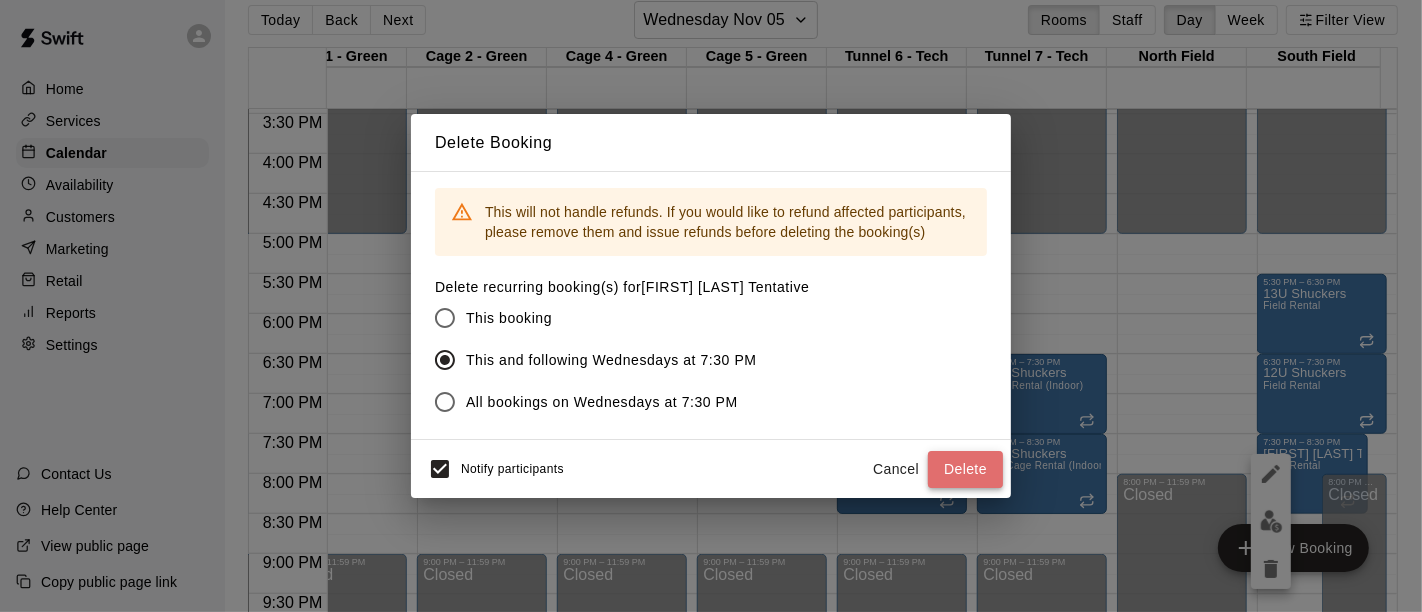 click on "Delete" at bounding box center [965, 469] 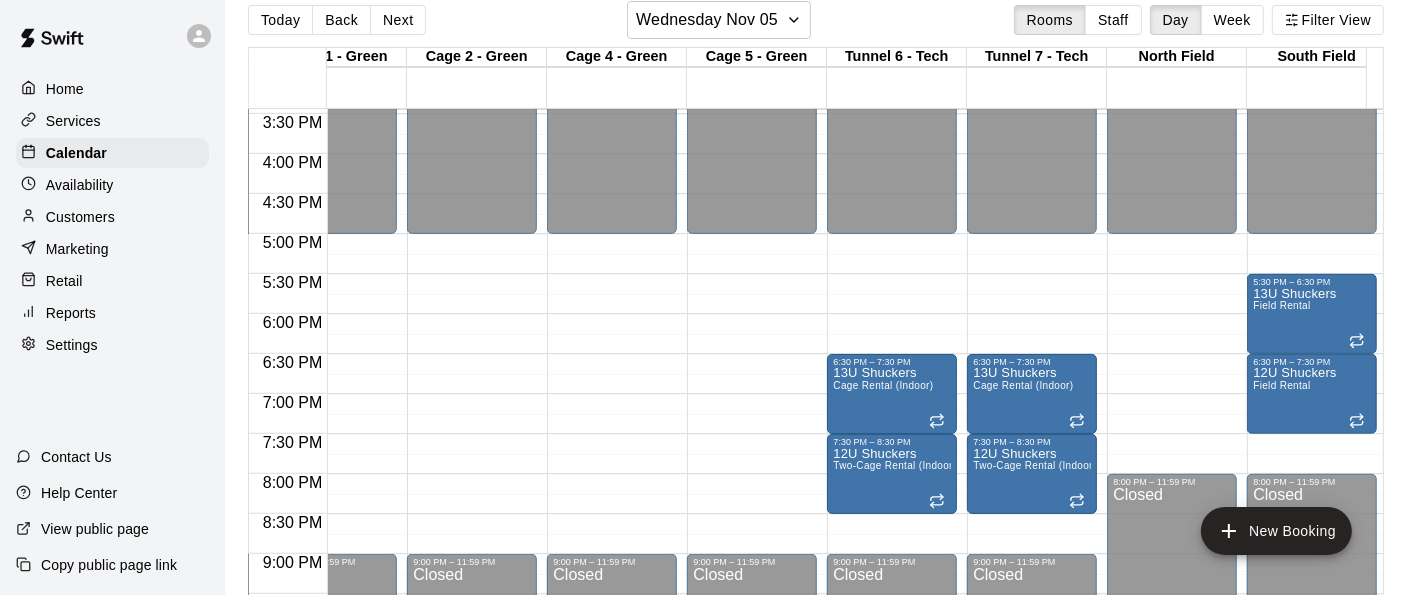 scroll, scrollTop: 1236, scrollLeft: 755, axis: both 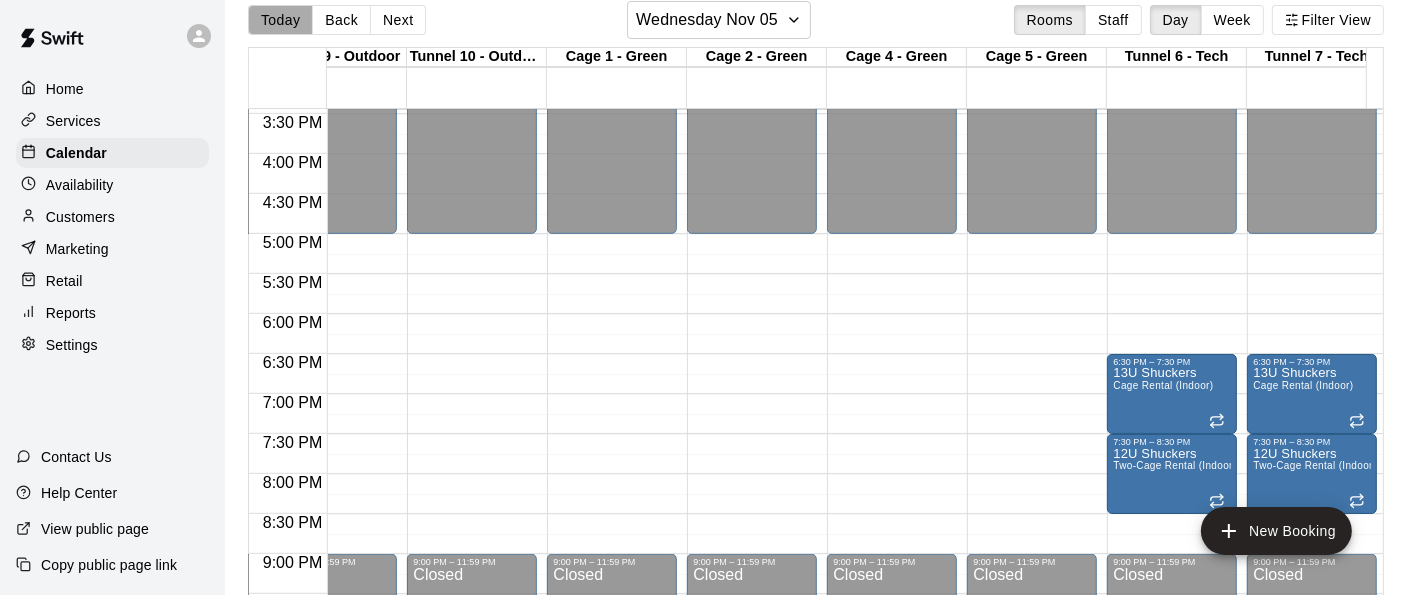 click on "Today" at bounding box center (280, 20) 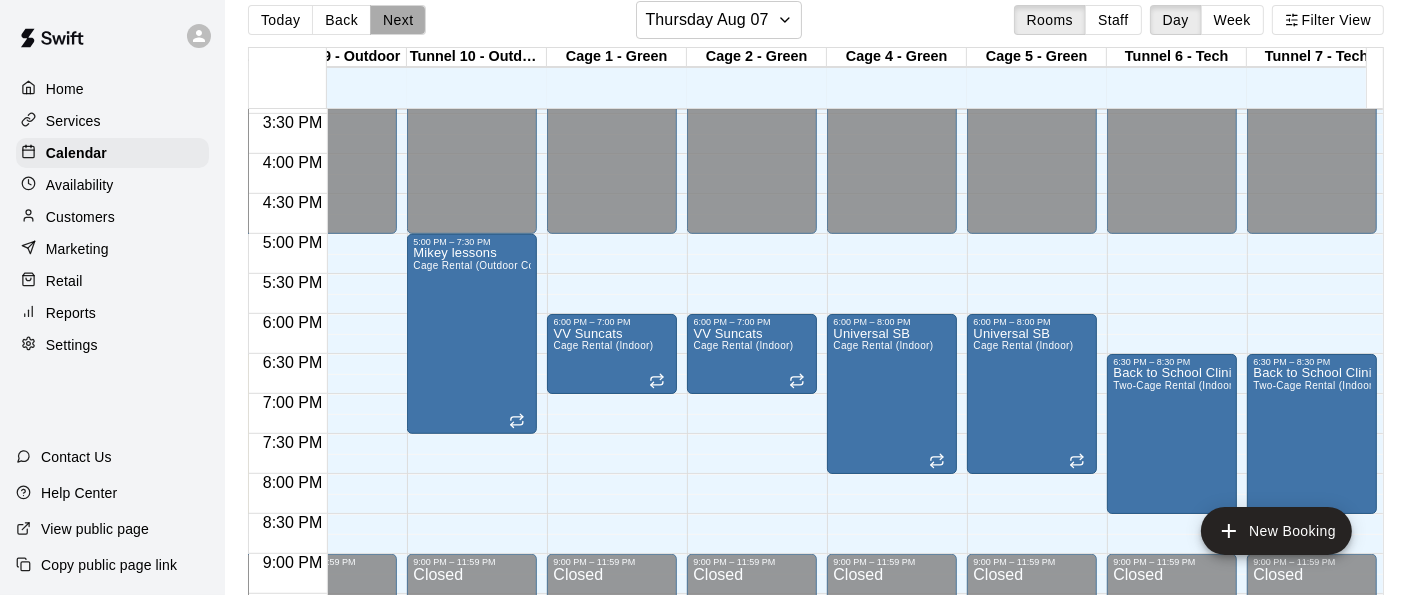 click on "Next" at bounding box center [398, 20] 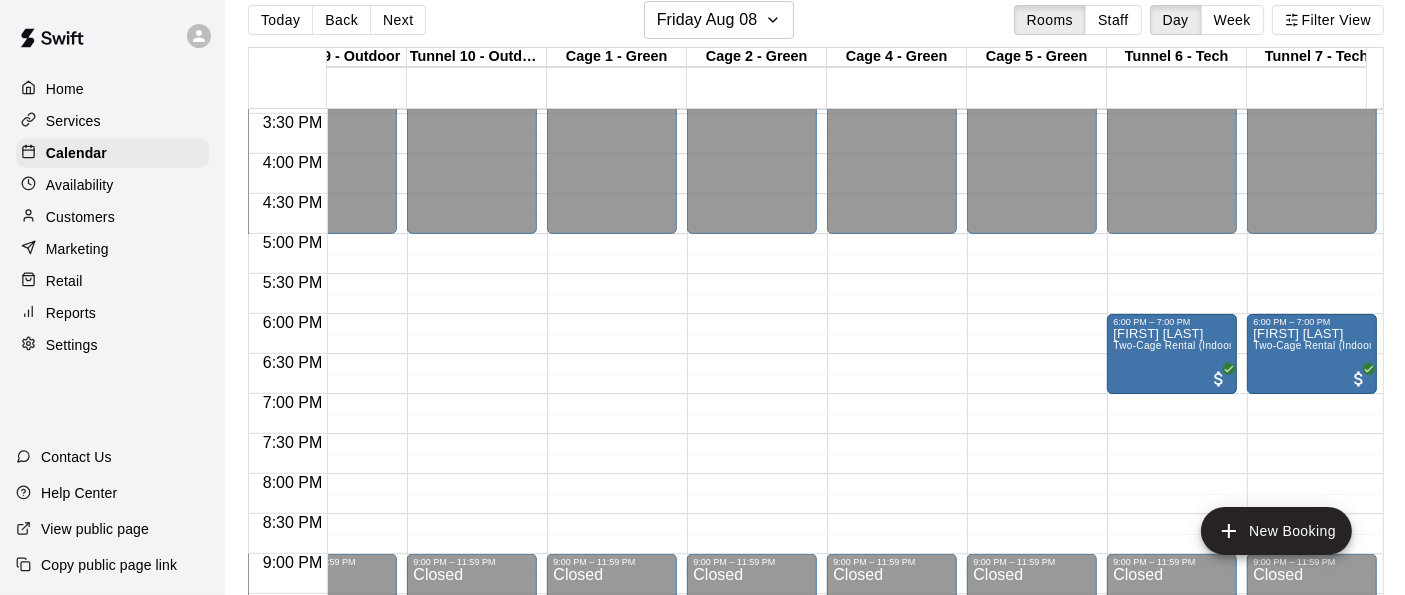 scroll, scrollTop: 1236, scrollLeft: 1023, axis: both 